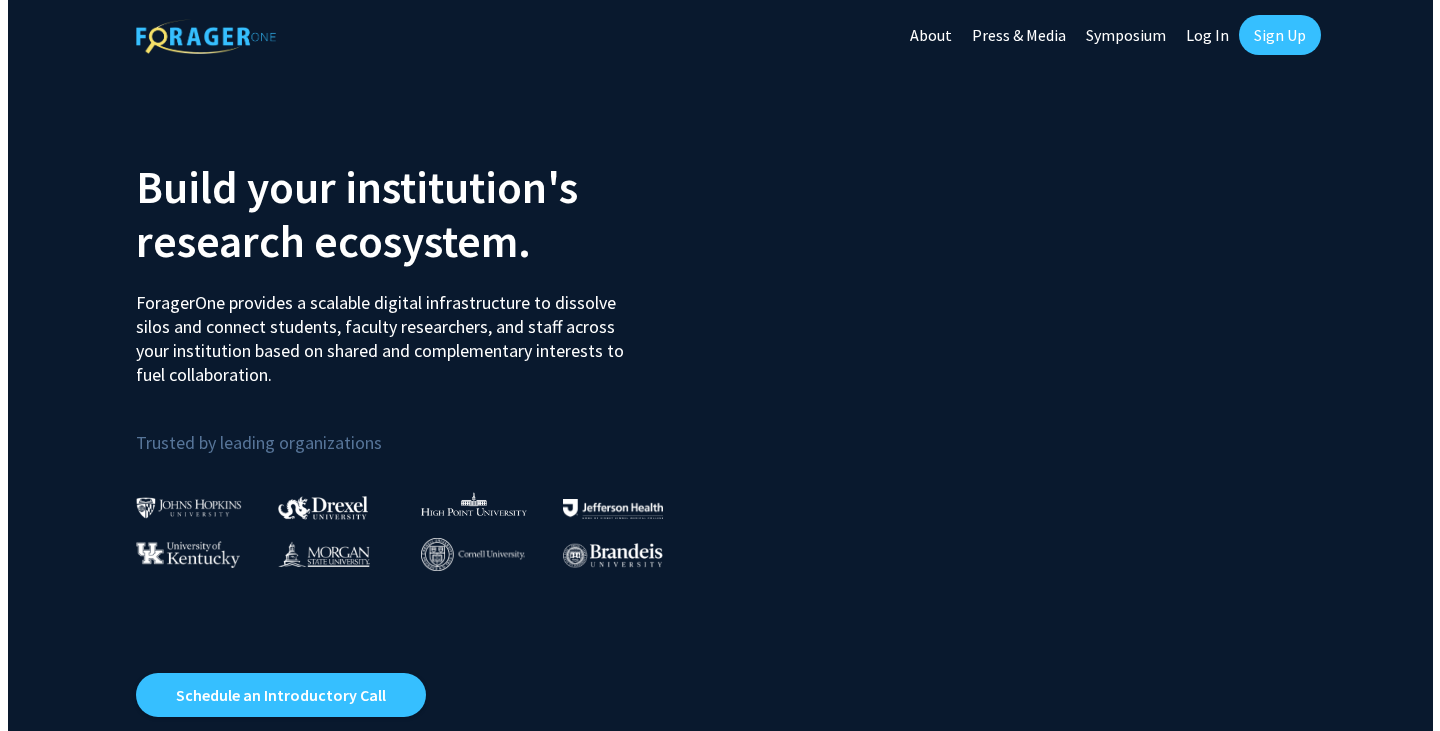 scroll, scrollTop: 0, scrollLeft: 0, axis: both 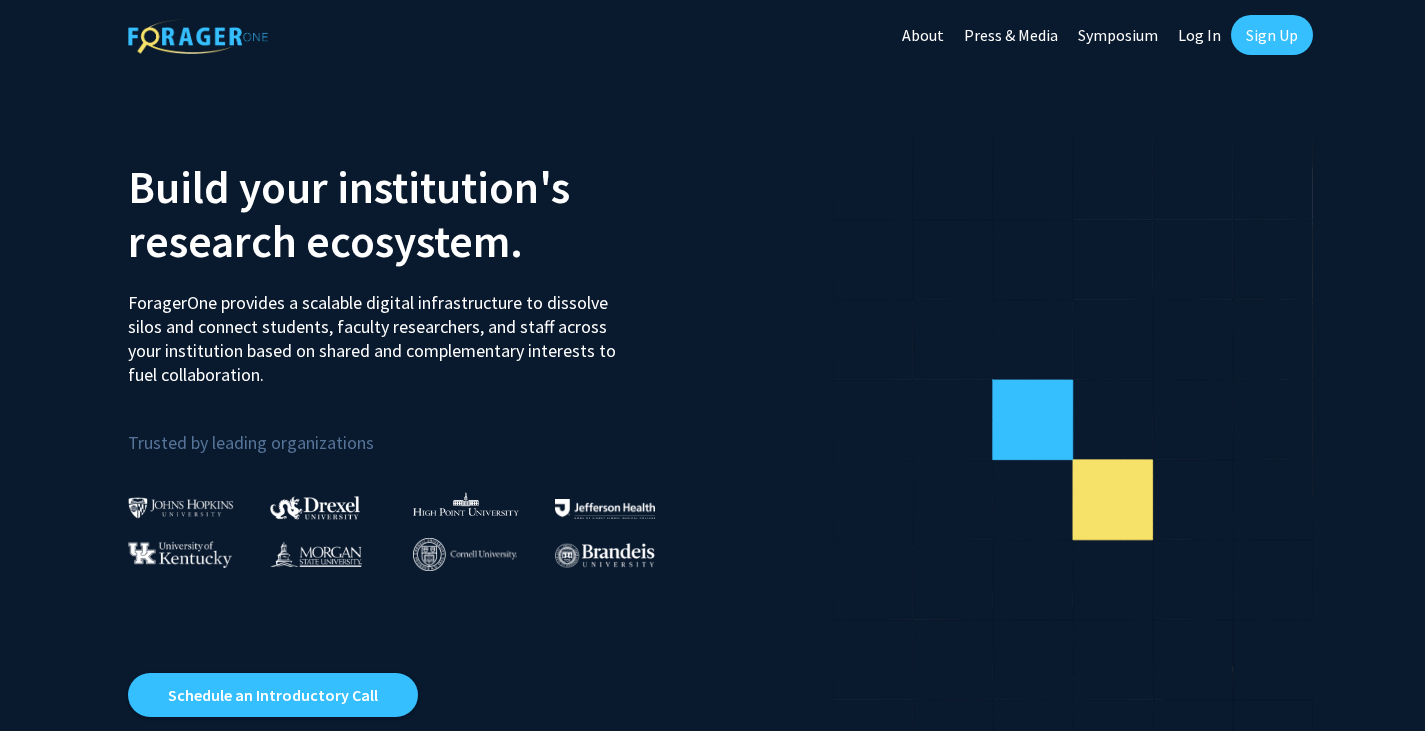 click on "Log In" 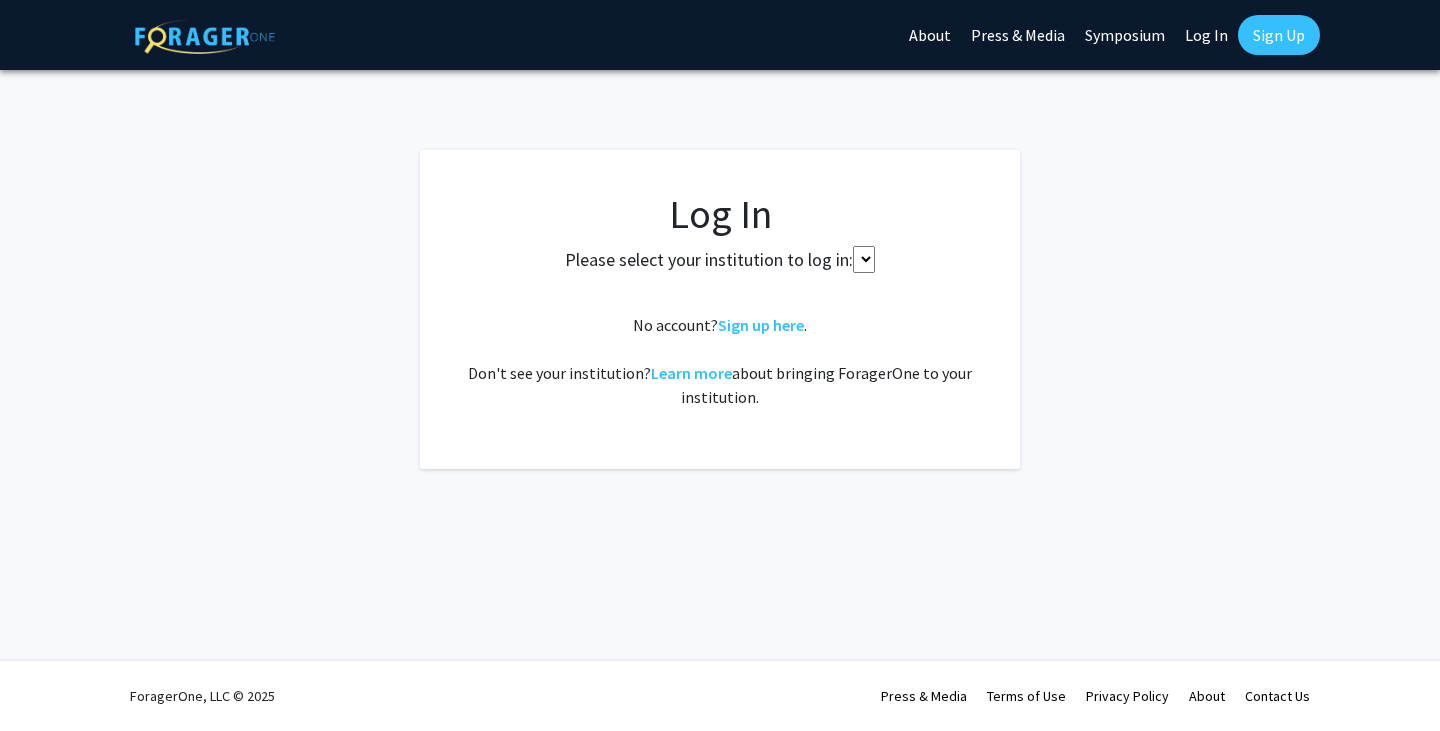 select 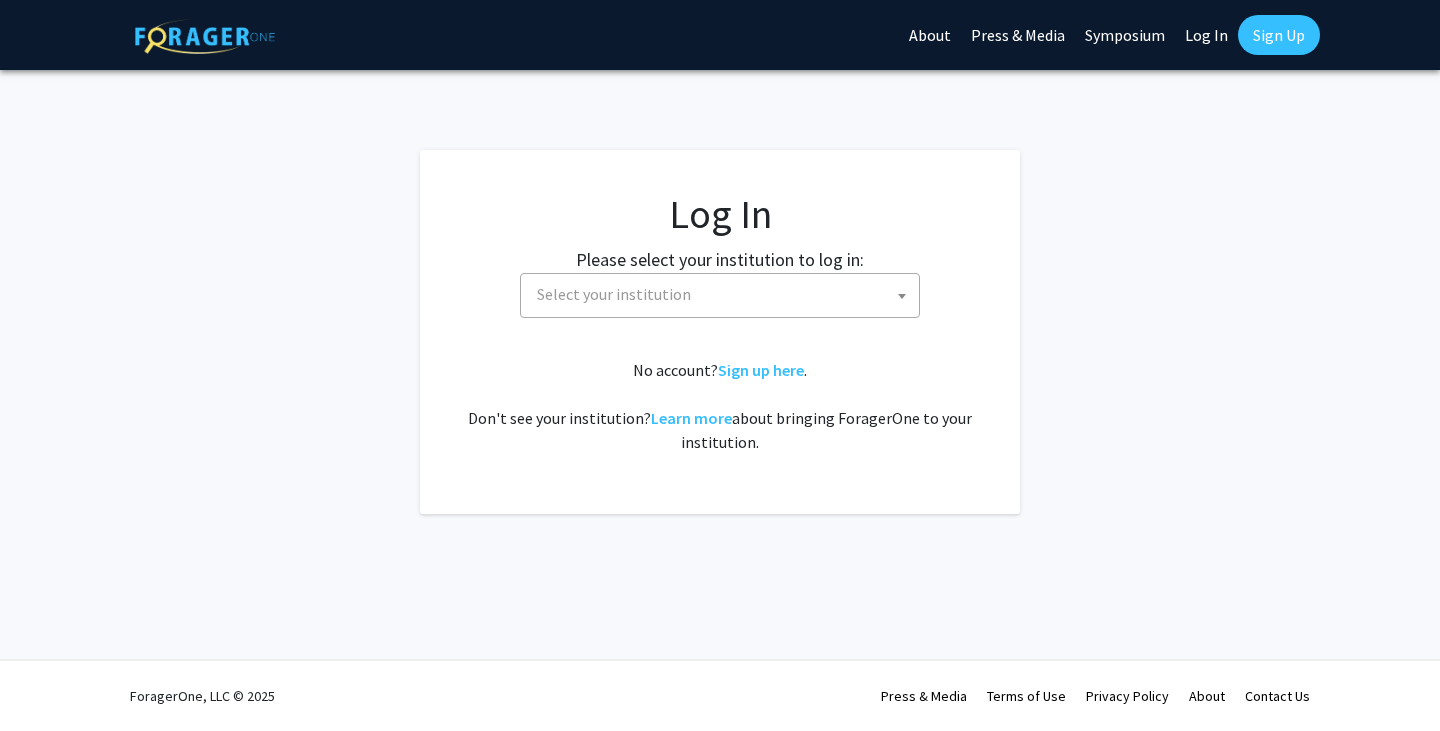 click on "Sign Up" 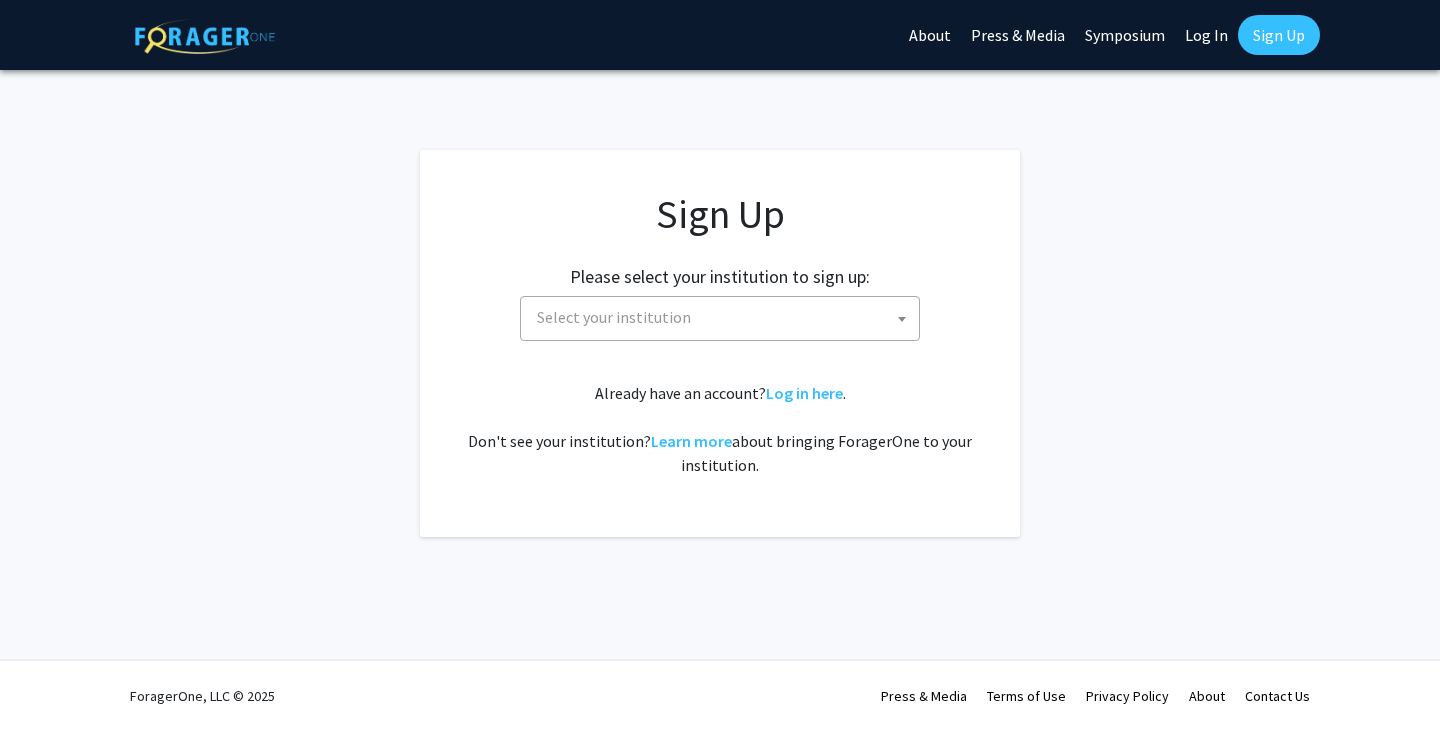 click on "Log In" 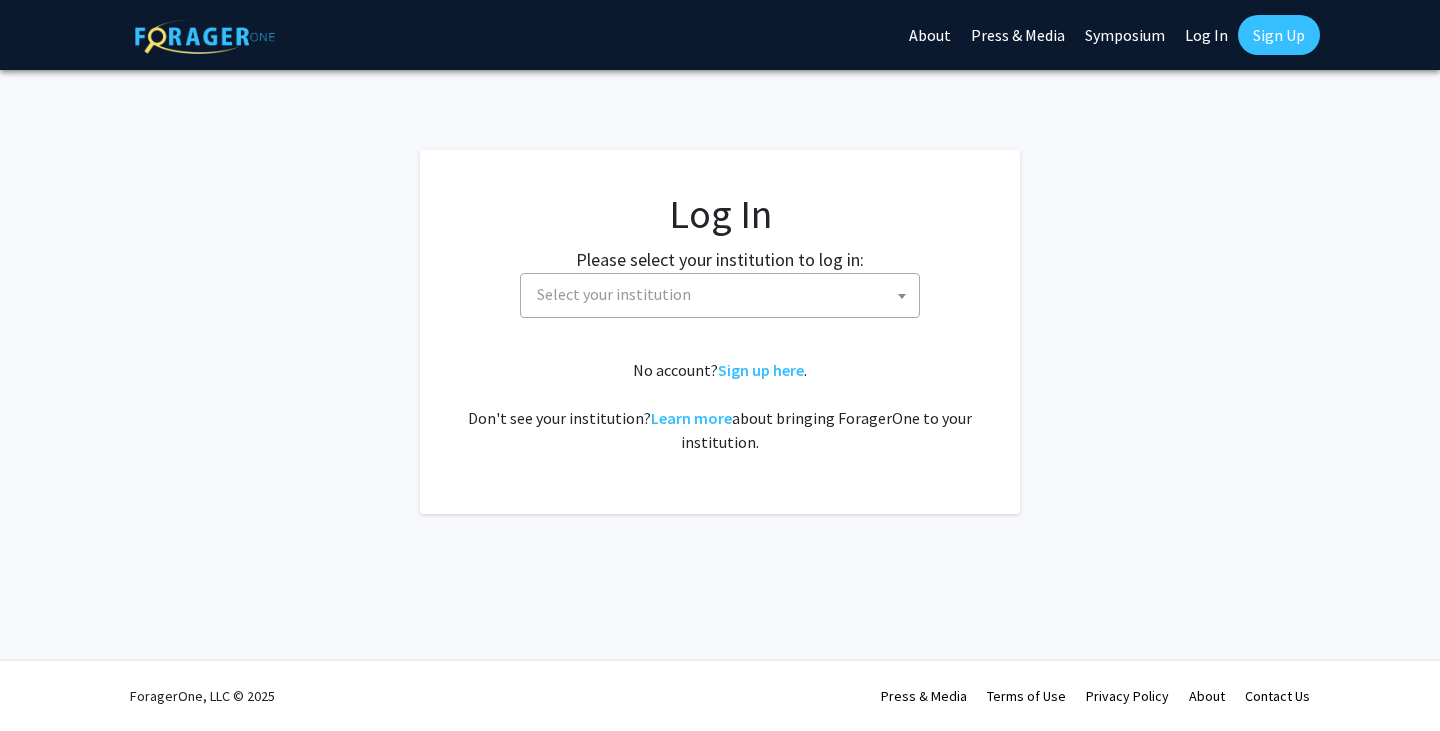 click on "Select your institution" 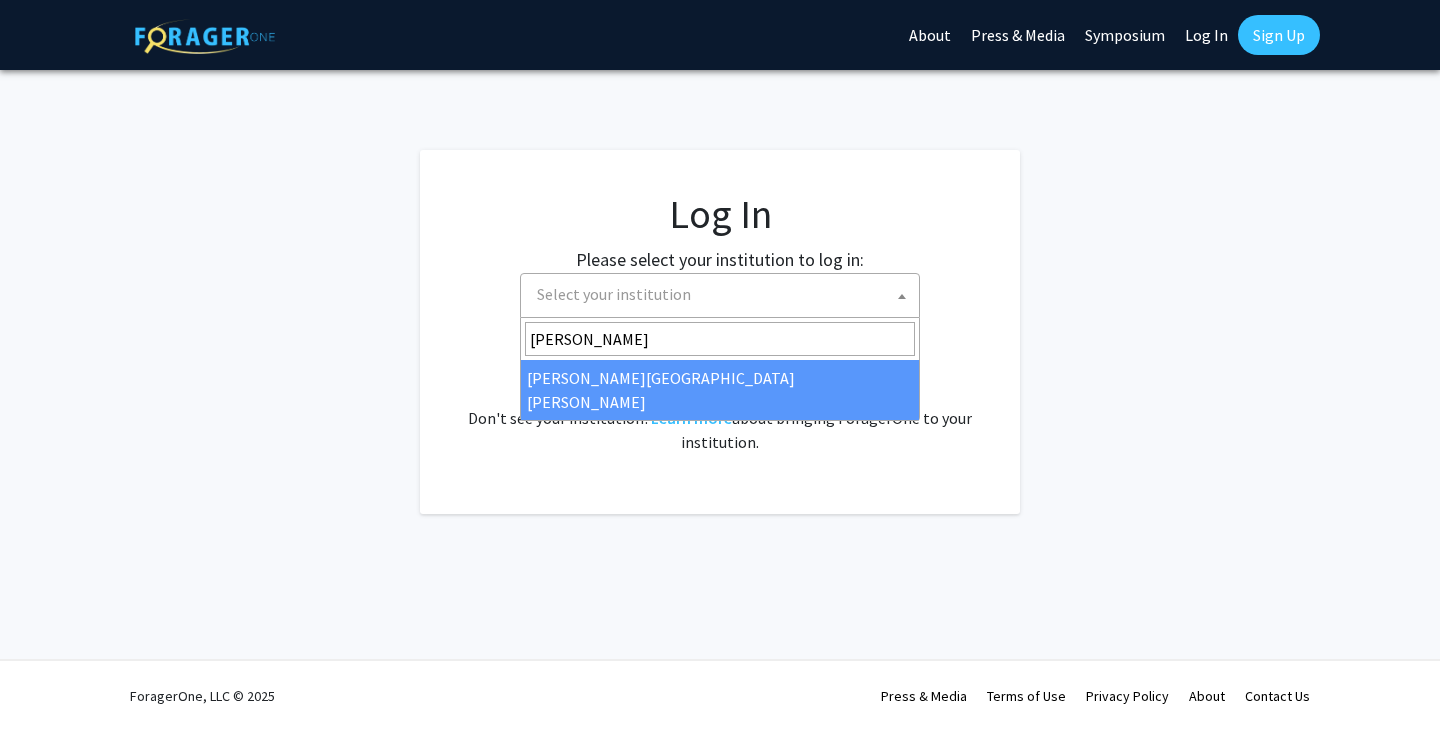 type on "[PERSON_NAME]" 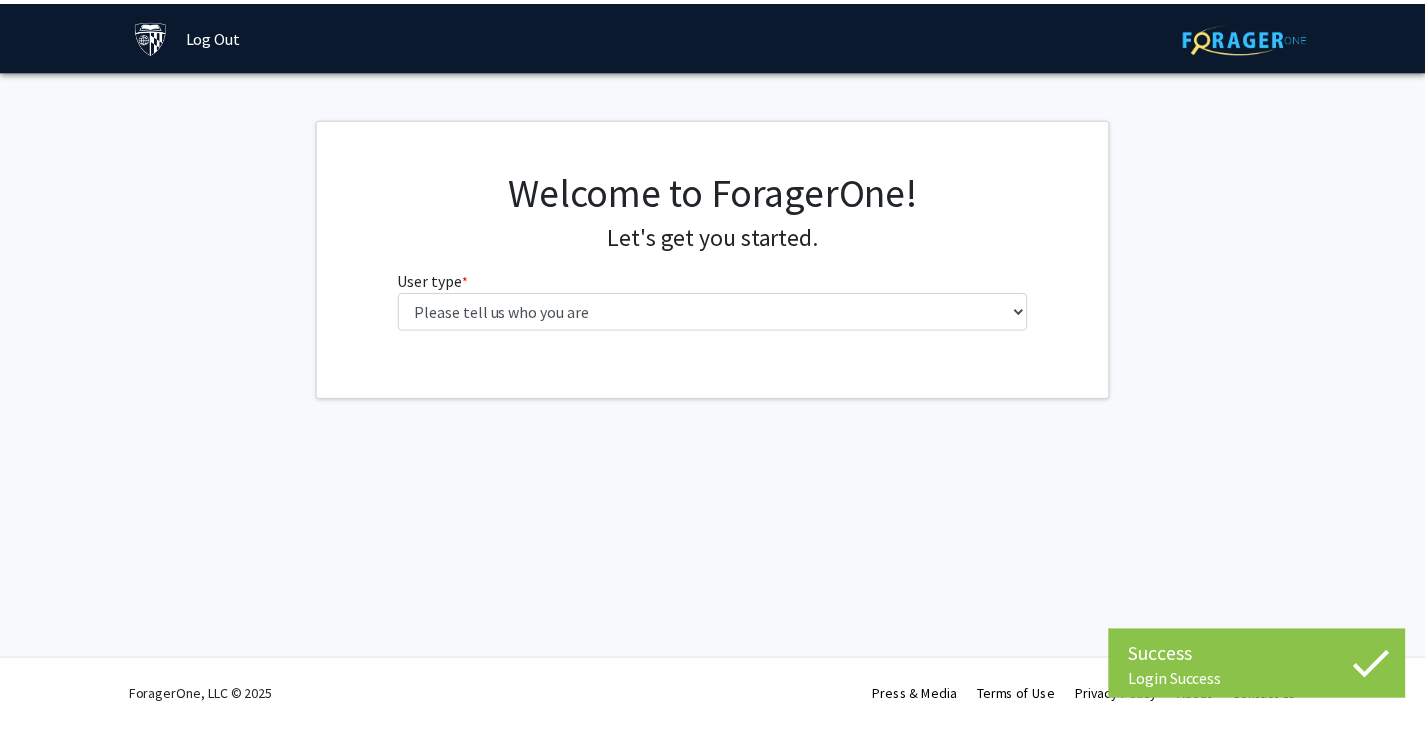 scroll, scrollTop: 0, scrollLeft: 0, axis: both 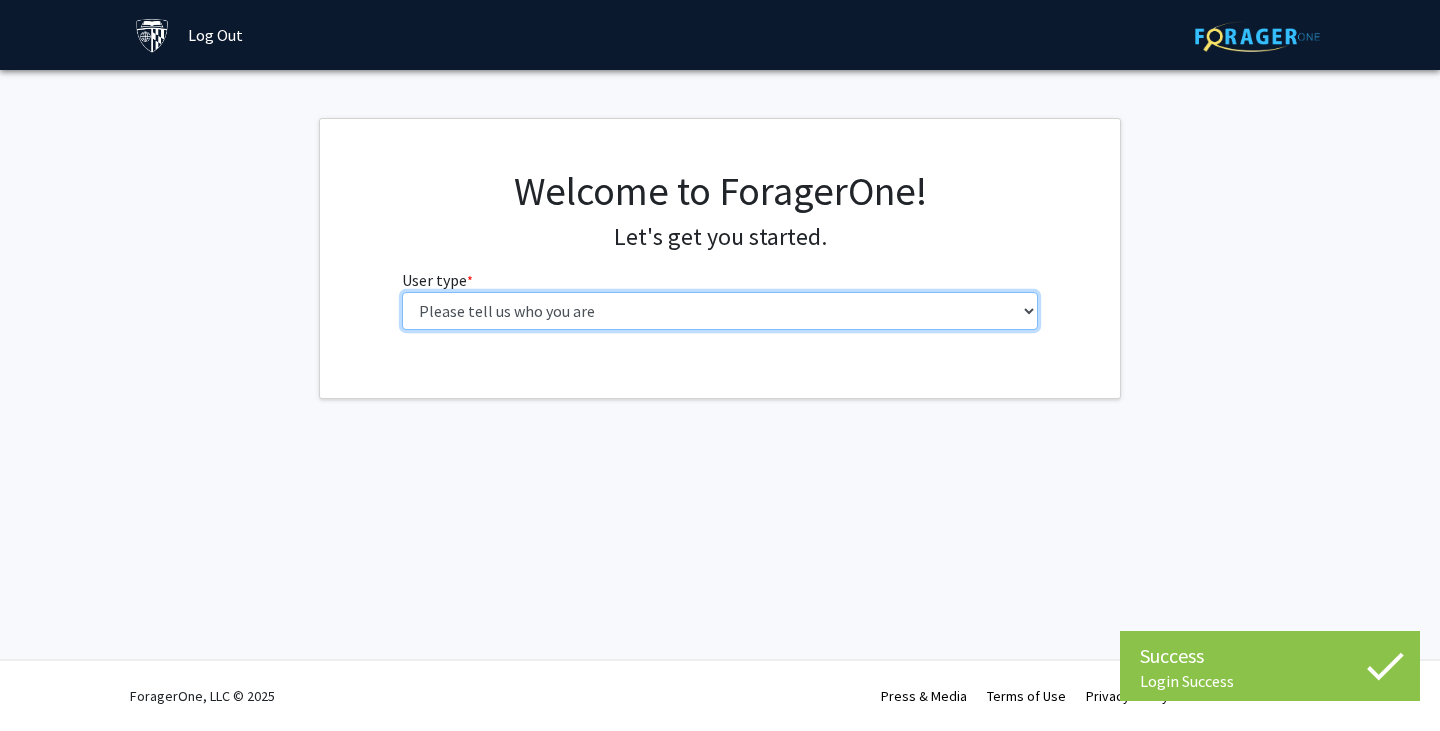 click on "Please tell us who you are  Undergraduate Student   Master's Student   Doctoral Candidate (PhD, MD, DMD, PharmD, etc.)   Postdoctoral Researcher / Research Staff / Medical Resident / Medical Fellow   Faculty   Administrative Staff" at bounding box center [720, 311] 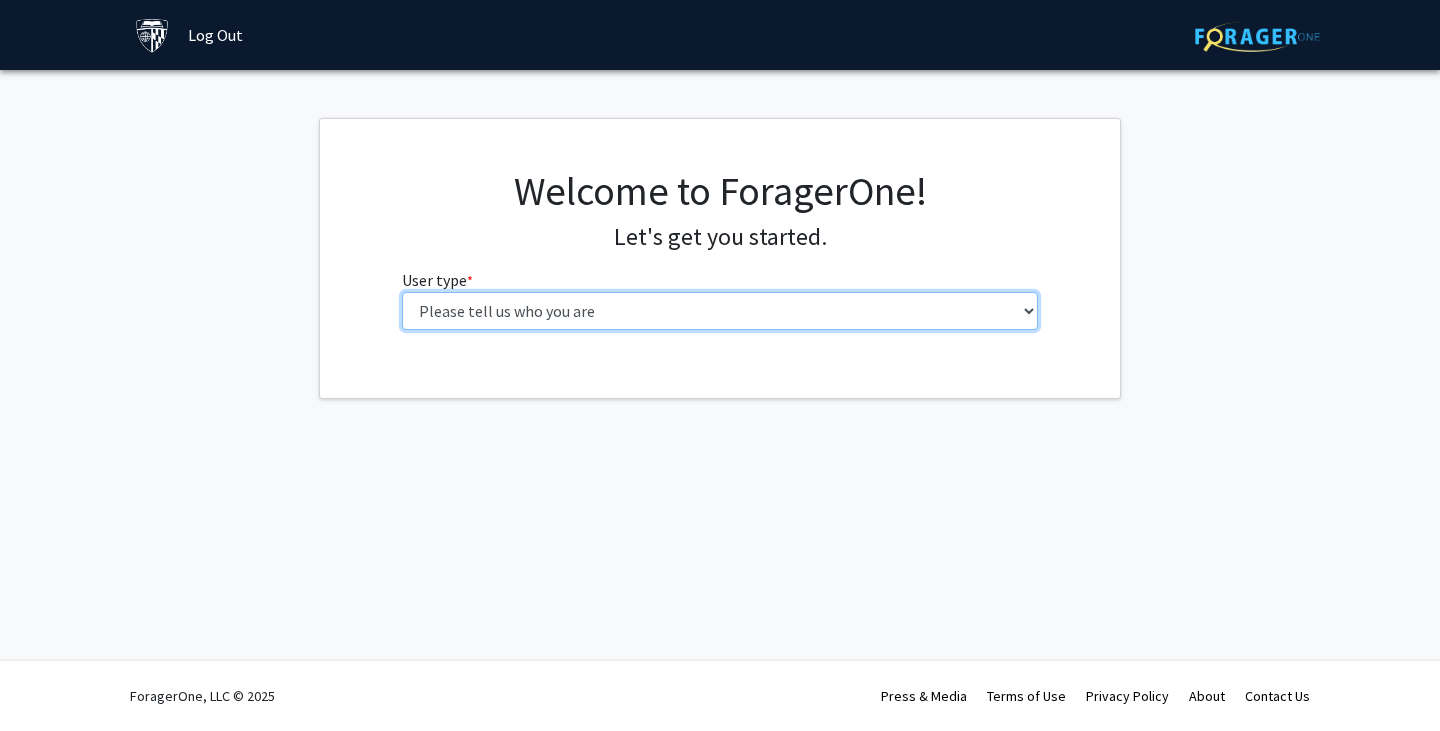 select on "1: undergrad" 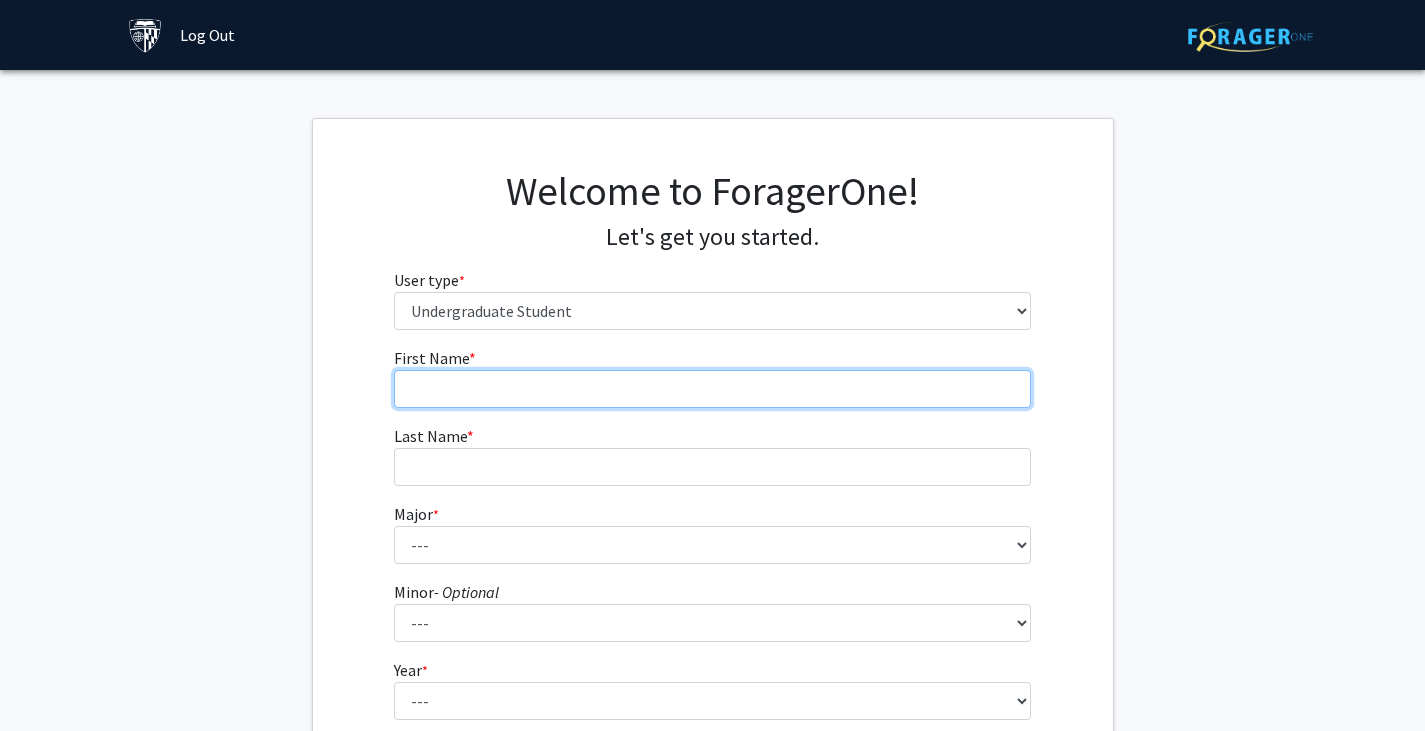 click on "First Name * required" at bounding box center [712, 389] 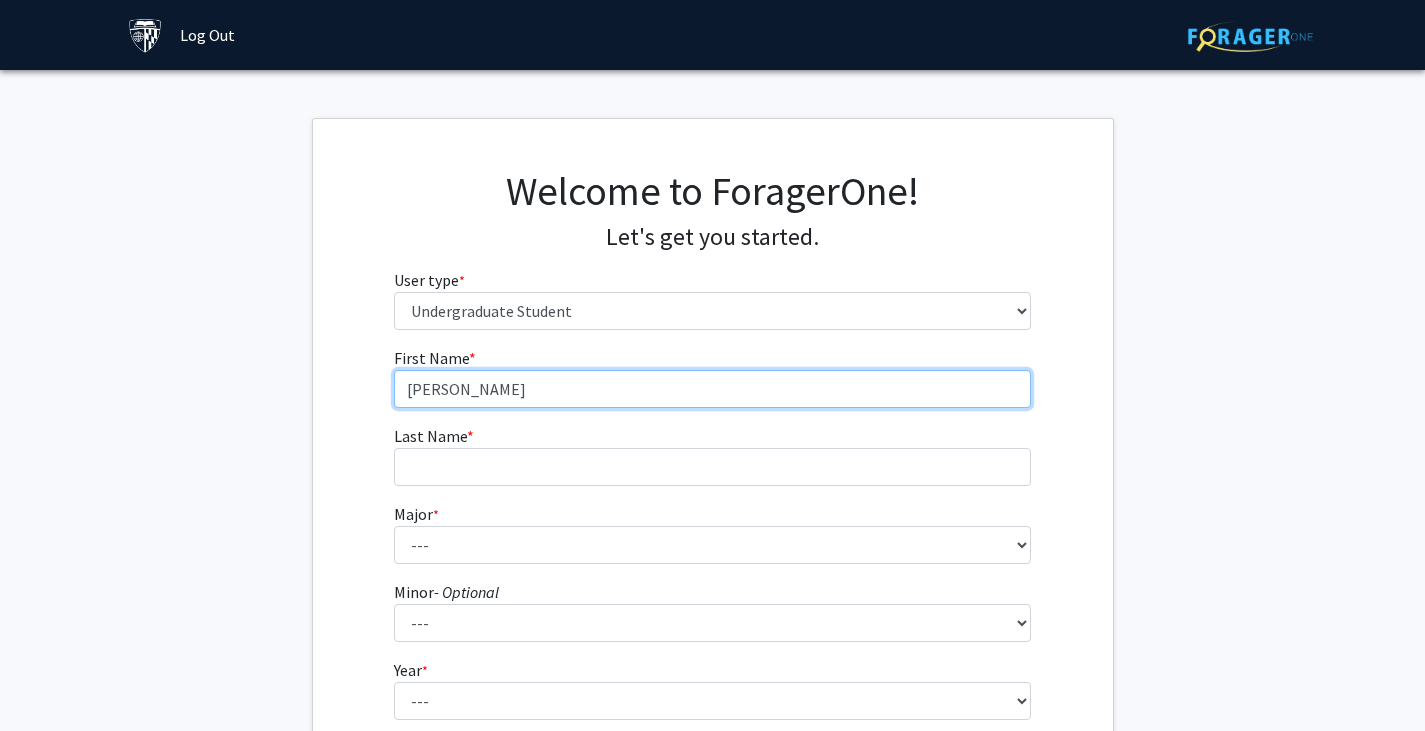 type on "Amelia" 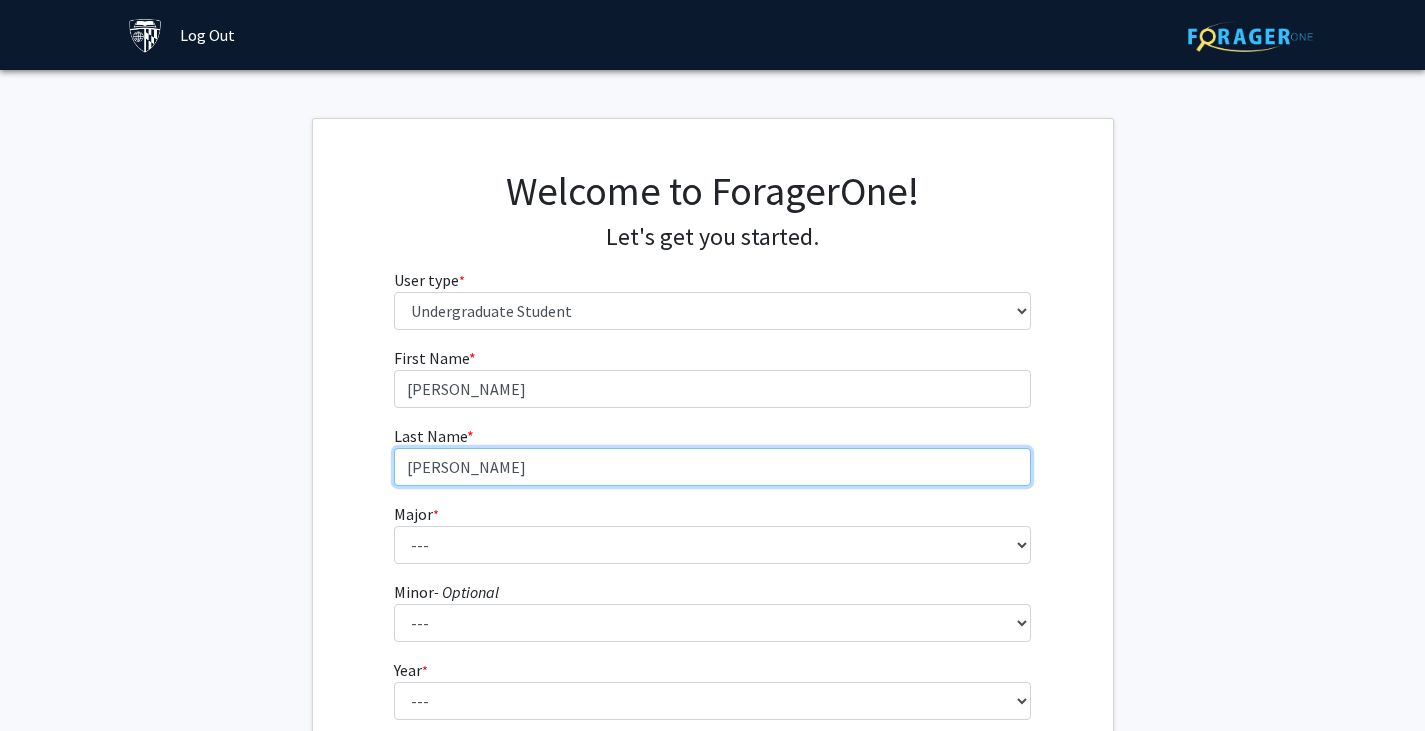 type on "Yang" 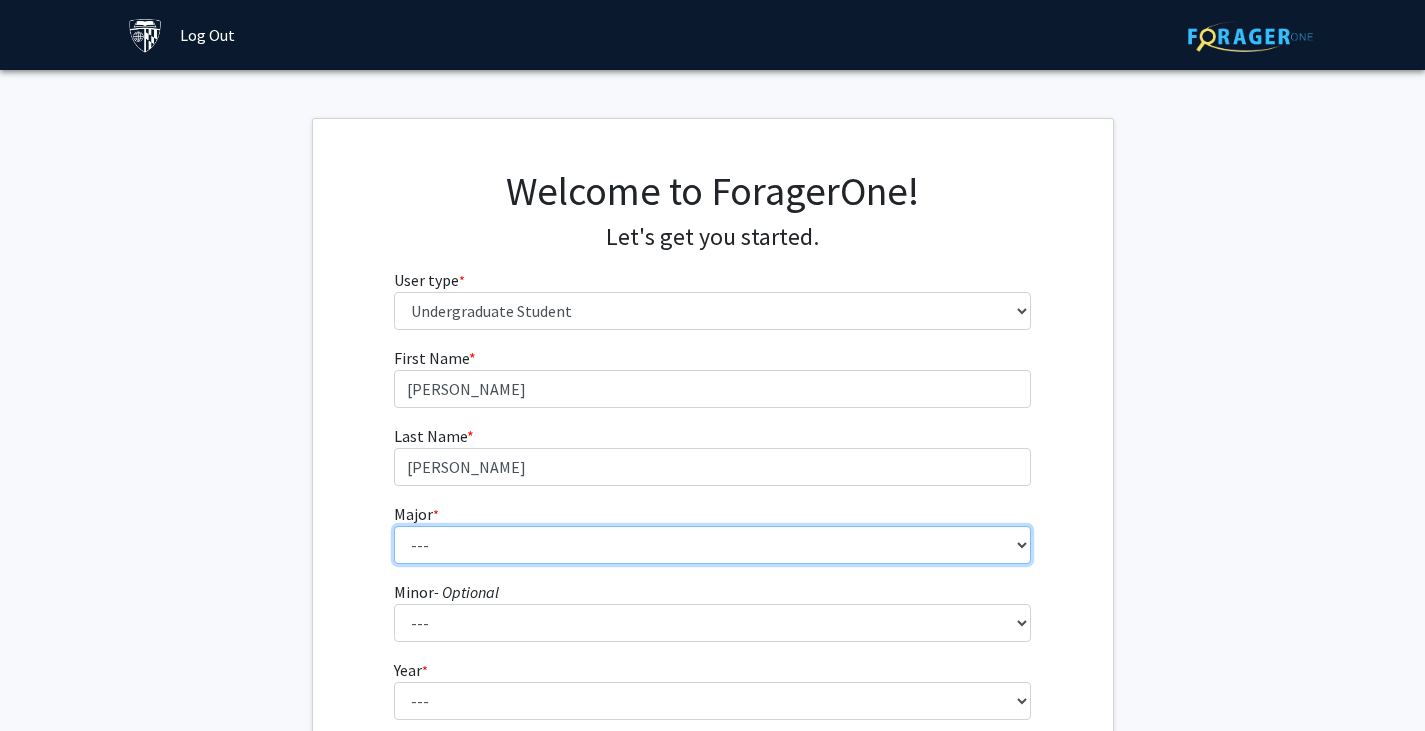 select on "49: 814" 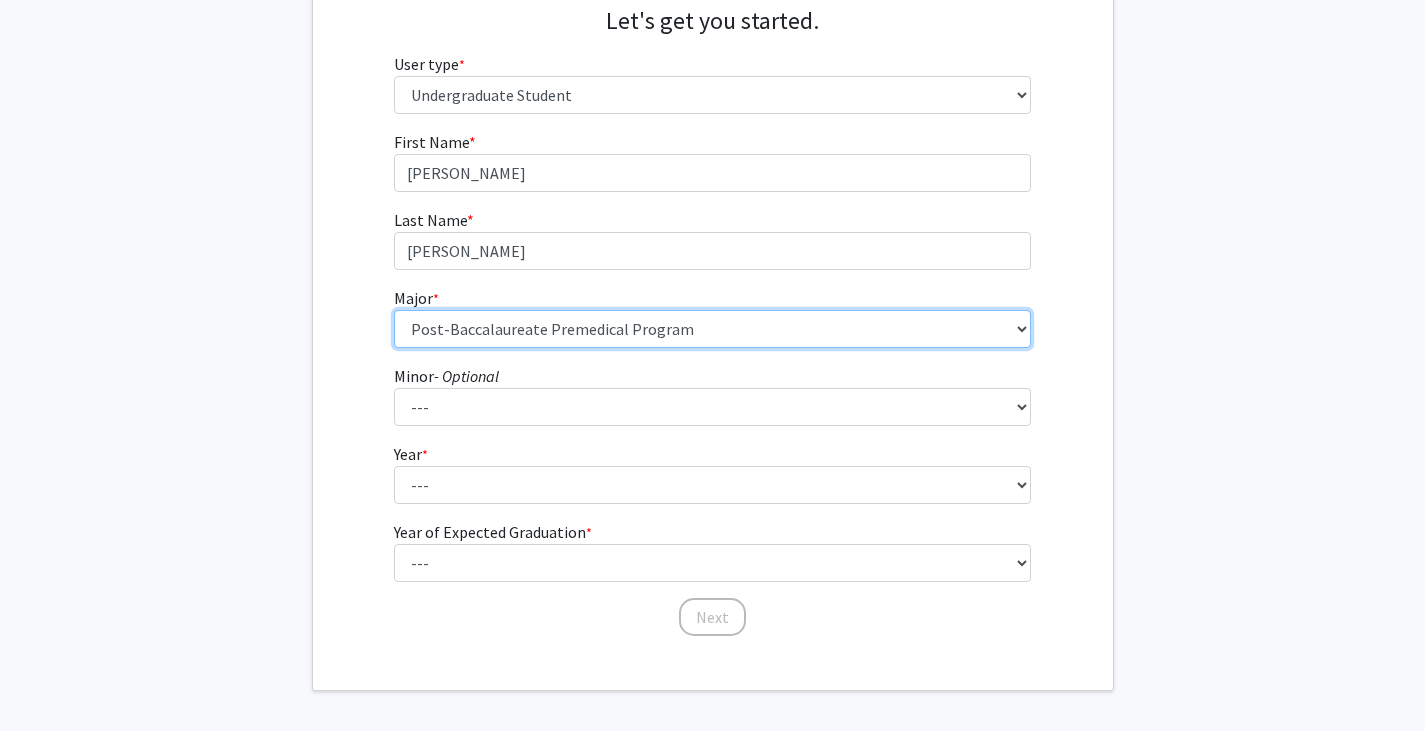 scroll, scrollTop: 223, scrollLeft: 0, axis: vertical 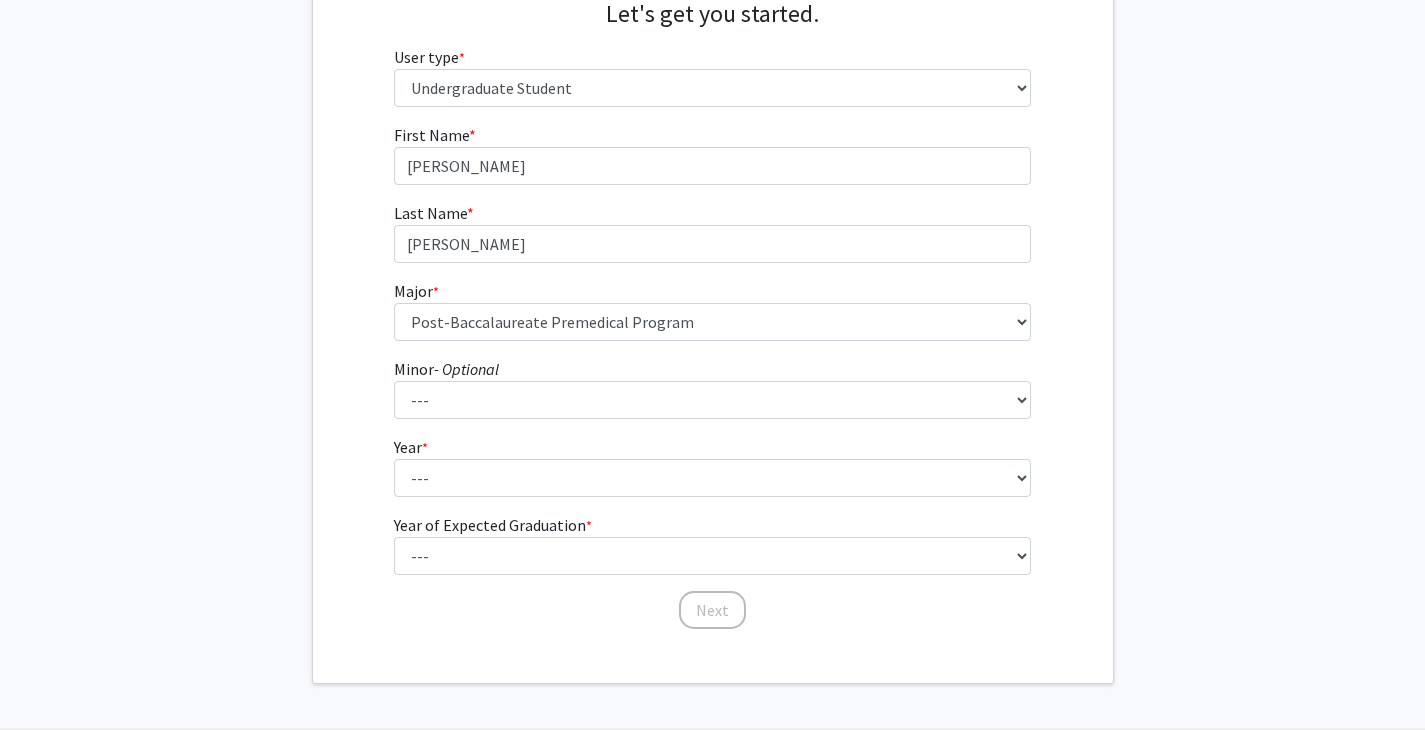 click on "First Name * required Amelia Last Name * required Yang  Major  * required ---  Africana Studies   Anthropology   Applied Mathematics & Statistics   Archaeology   Behavioral Biology   Biology   Biomedical Engineering   Biophysics   Chemical & Biomolecular Engineering   Chemistry   Civil Engineering   Classics   Cognitive Science   Computer Engineering   Computer Science   Earth & Planetary Sciences   East Asian Studies   Economics   Electrical Engineering   Engineering Mechanics   English   Environmental Engineering   Environmental Science   Film & Media Studies   French   General Engineering   Geography   German   Global Environmental Change & Sustainability   History   History of Art   History of Science & Technology   Interdisciplinary Studies   International Studies   Italian   Latin American Studies   Materials Science & Engineering   Mathematics   Mechanical Engineering   Medicine, Science & the Humanities   Molecular & Cellular Biology   Music   Natural Sciences   Near Eastern Studies   Neuroscience  *" 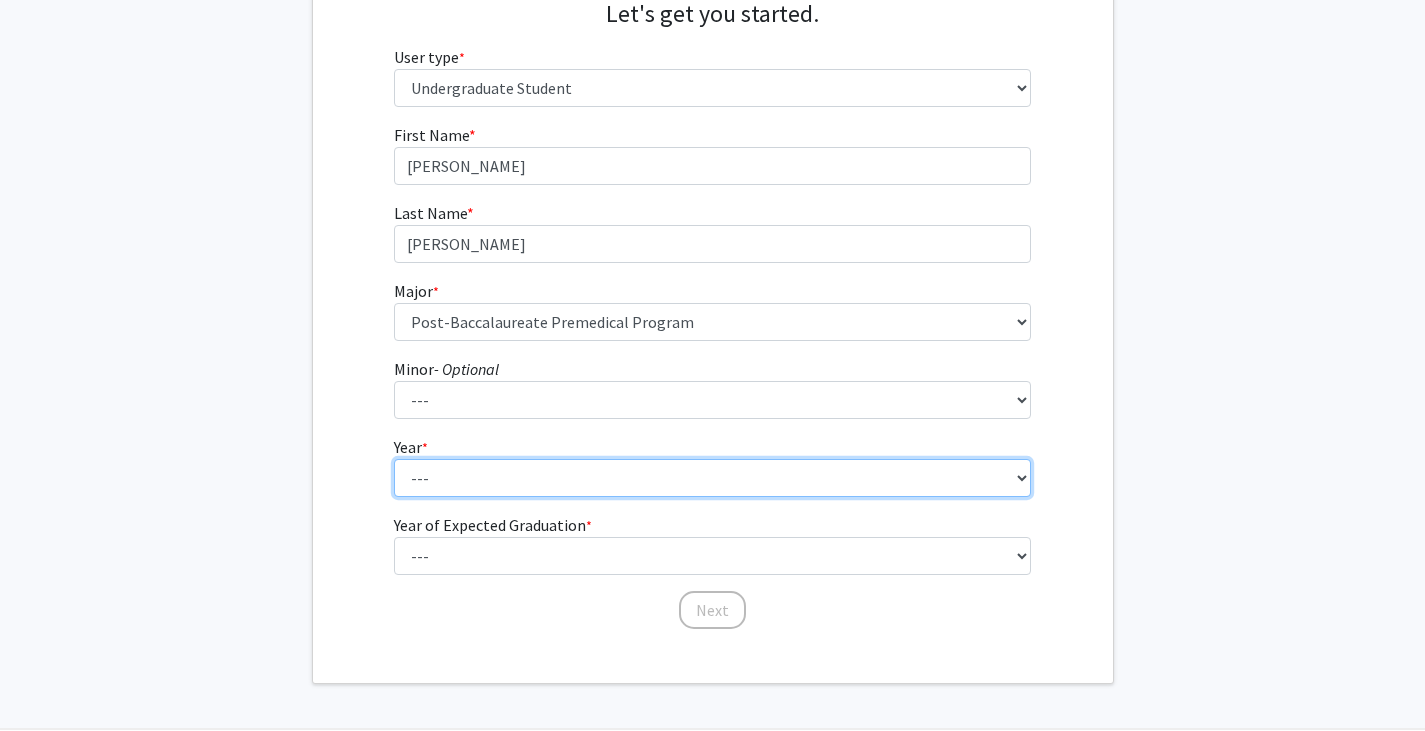 select on "5: postbaccalaureate_certificate" 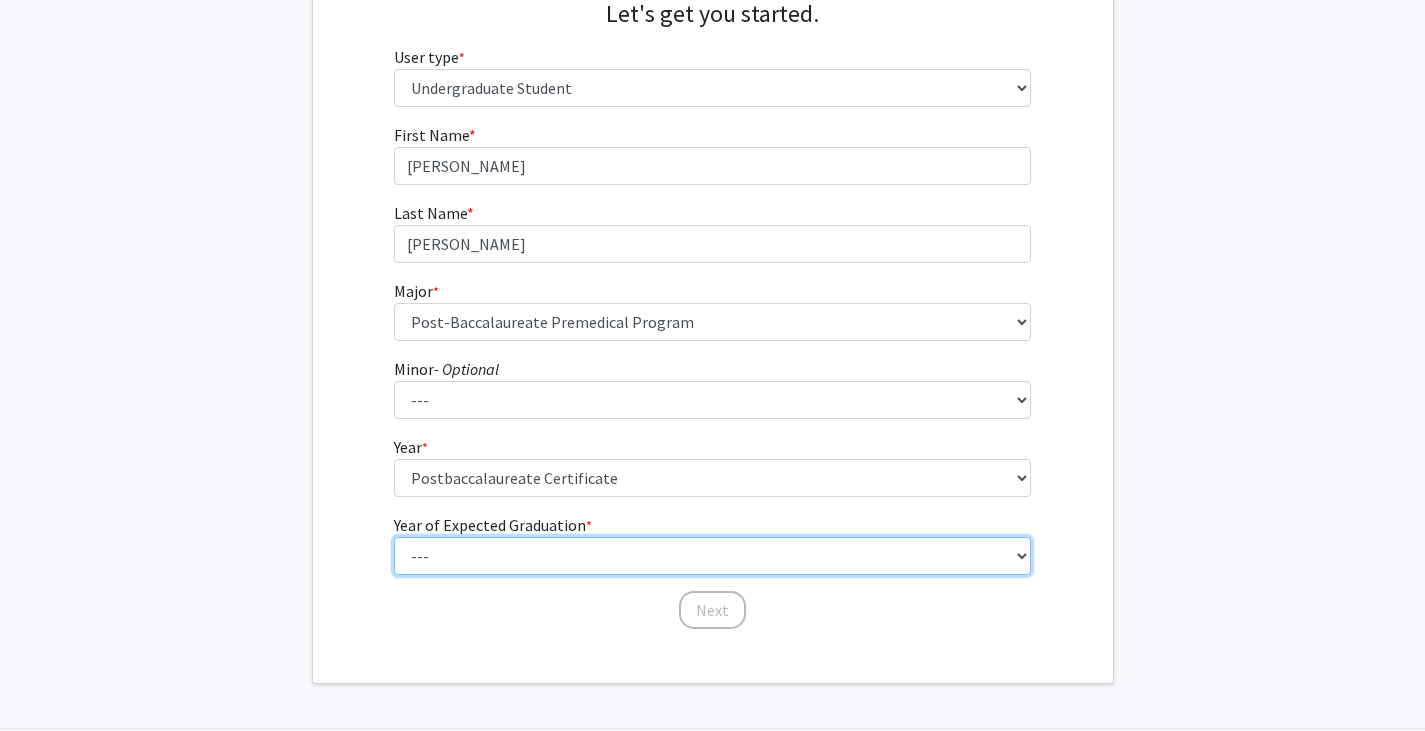 select on "2: 2026" 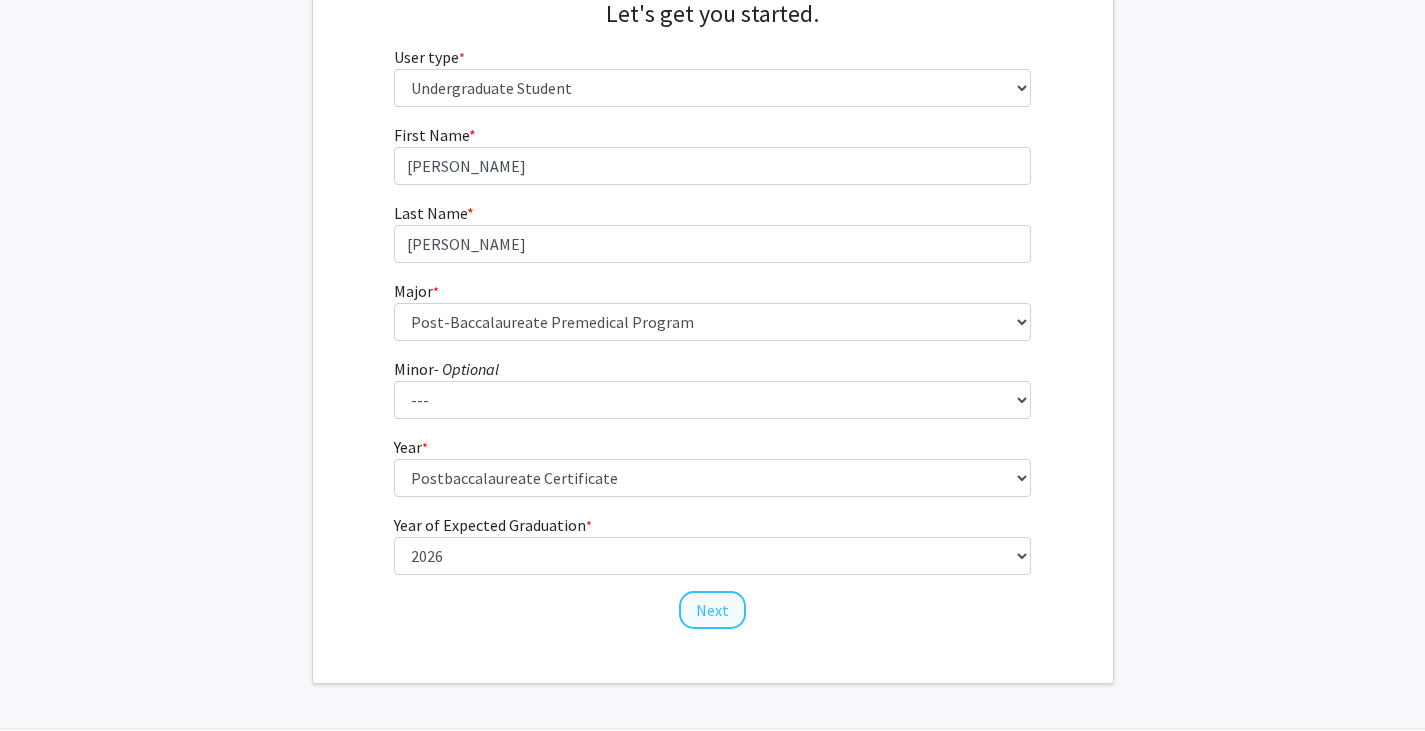 click on "Next" 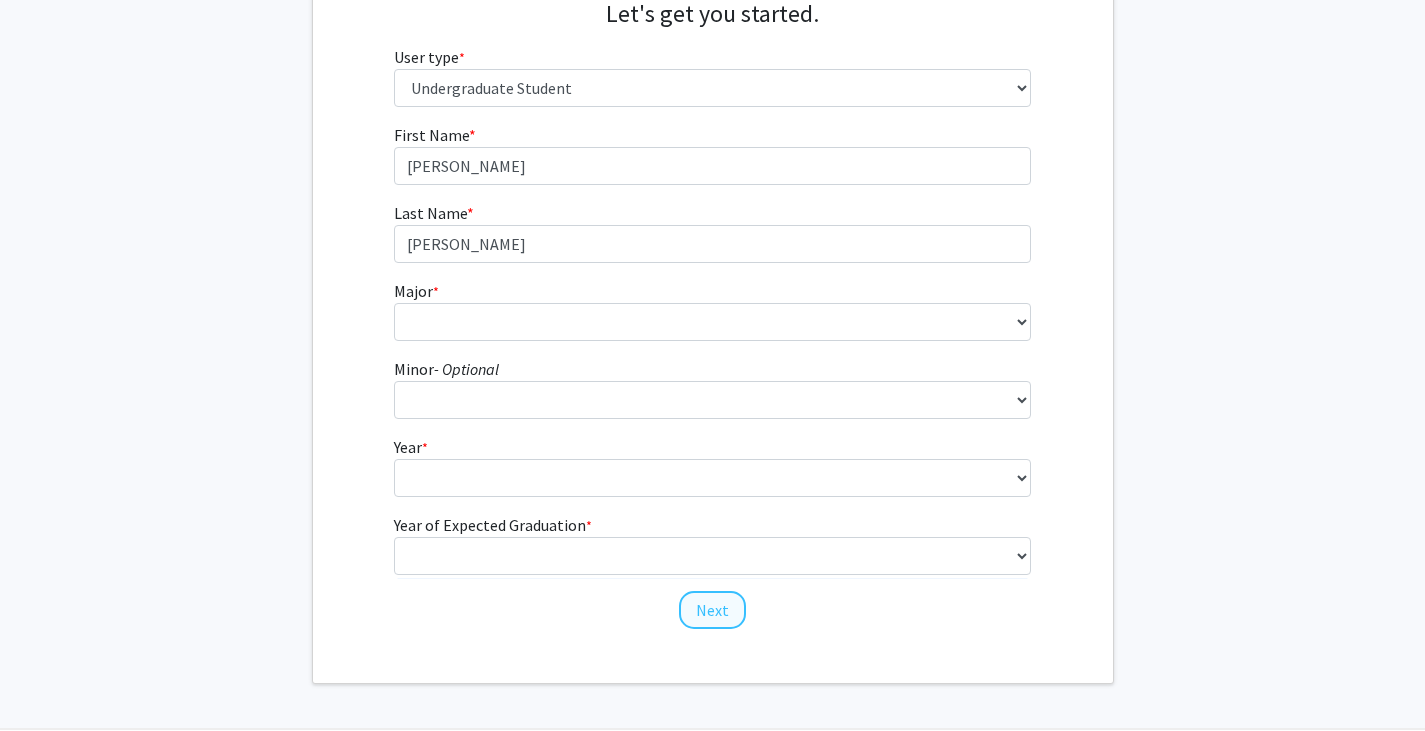 scroll, scrollTop: 0, scrollLeft: 0, axis: both 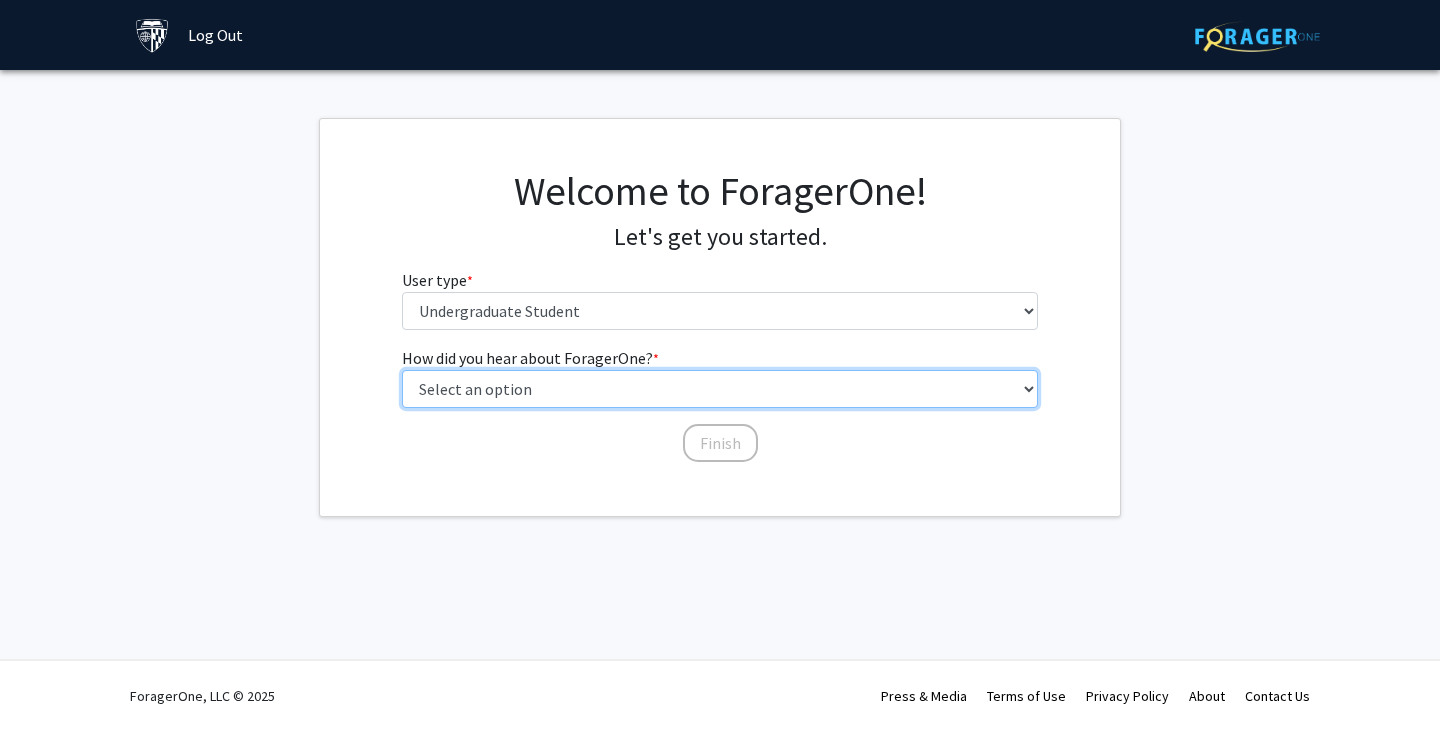 select on "2: faculty_recommendation" 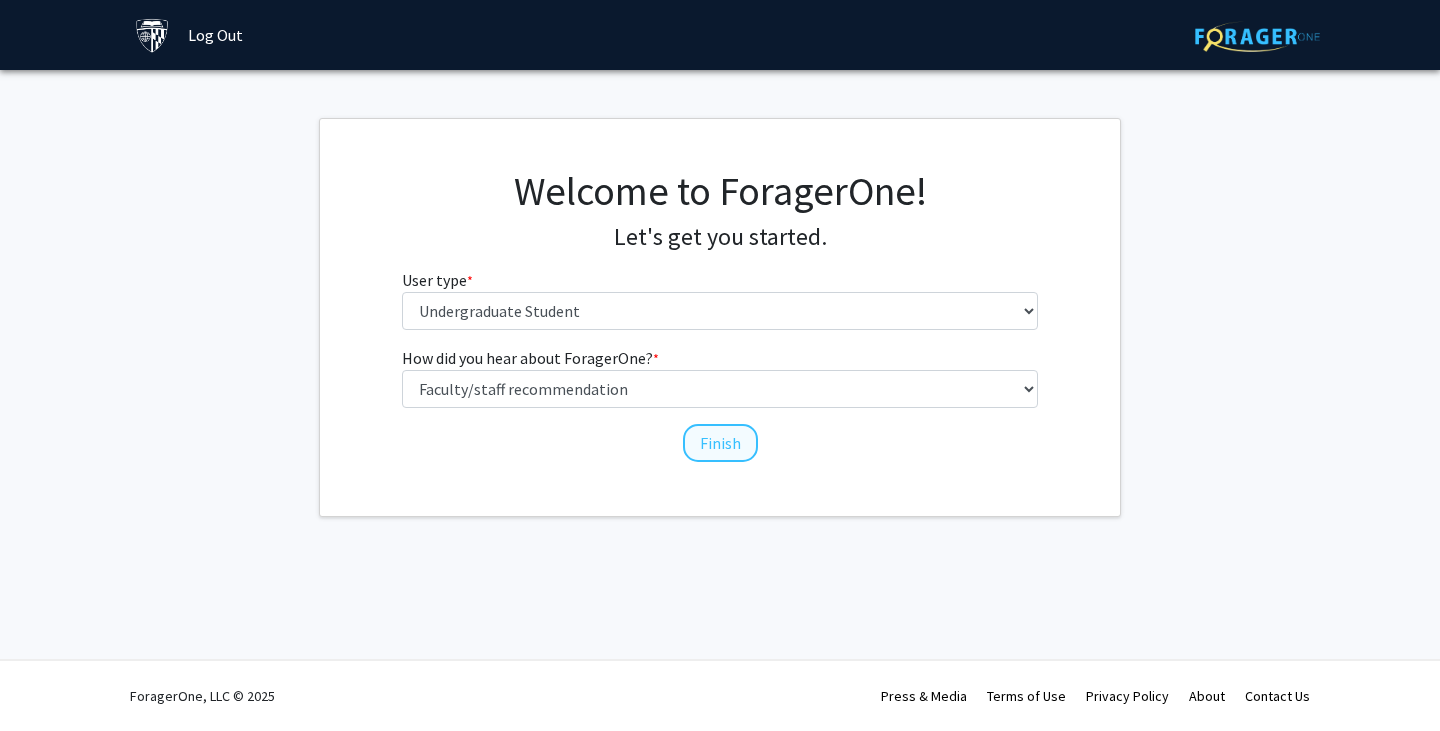 click on "Finish" 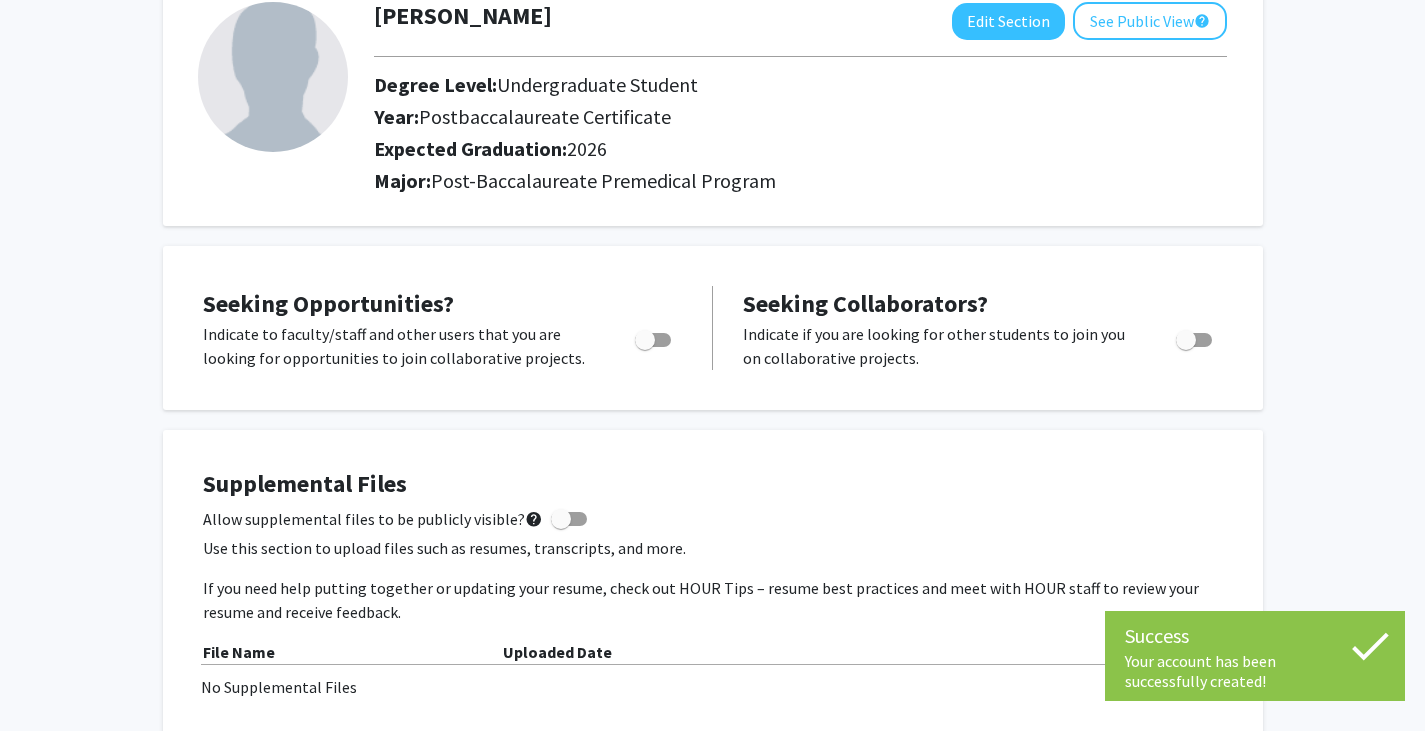 scroll, scrollTop: 220, scrollLeft: 0, axis: vertical 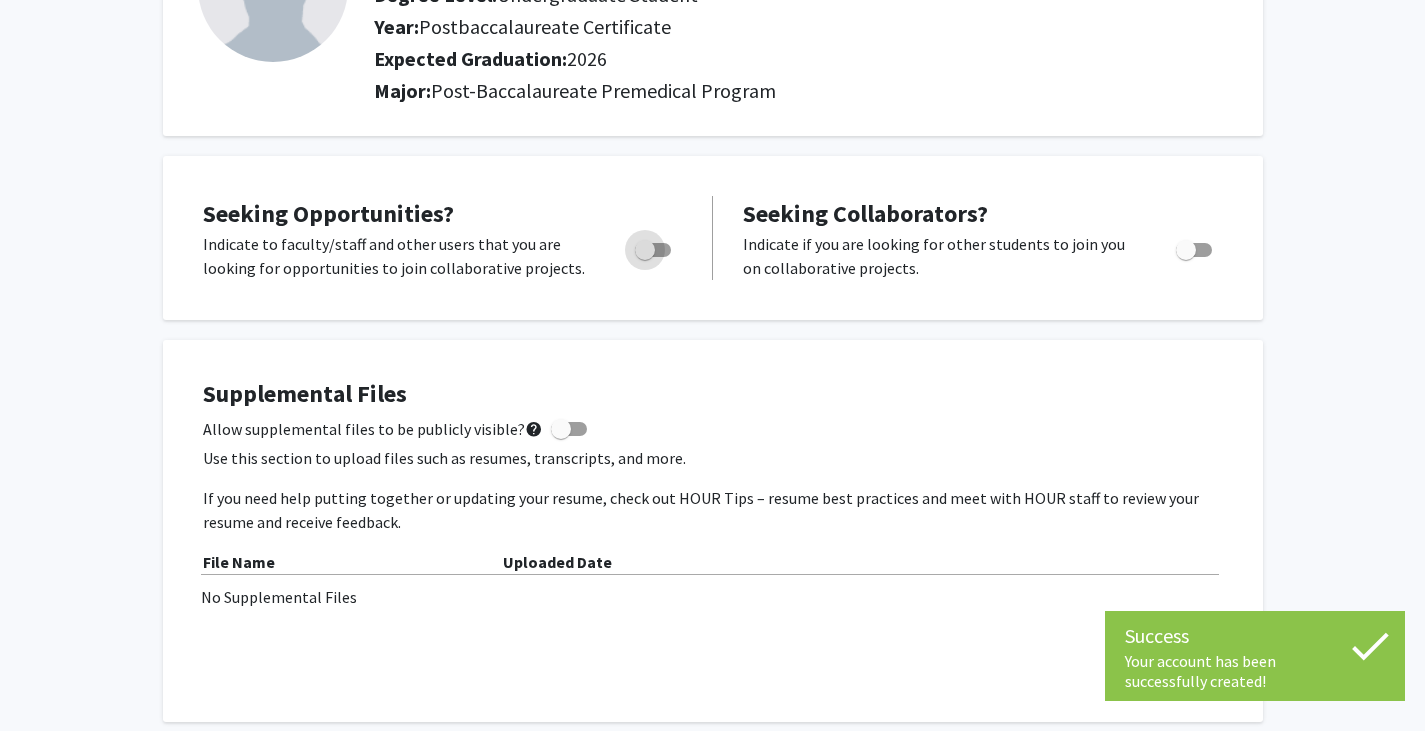click at bounding box center (649, 250) 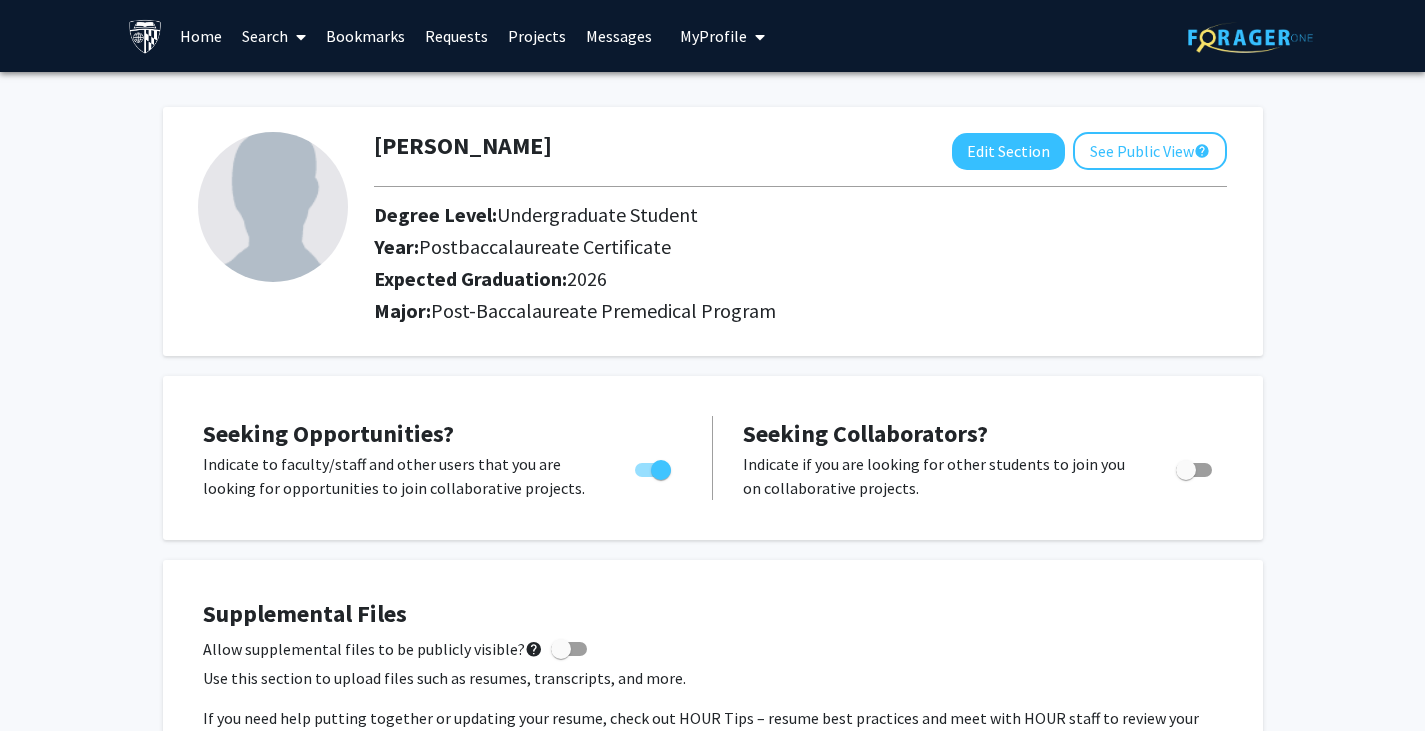 scroll, scrollTop: 0, scrollLeft: 0, axis: both 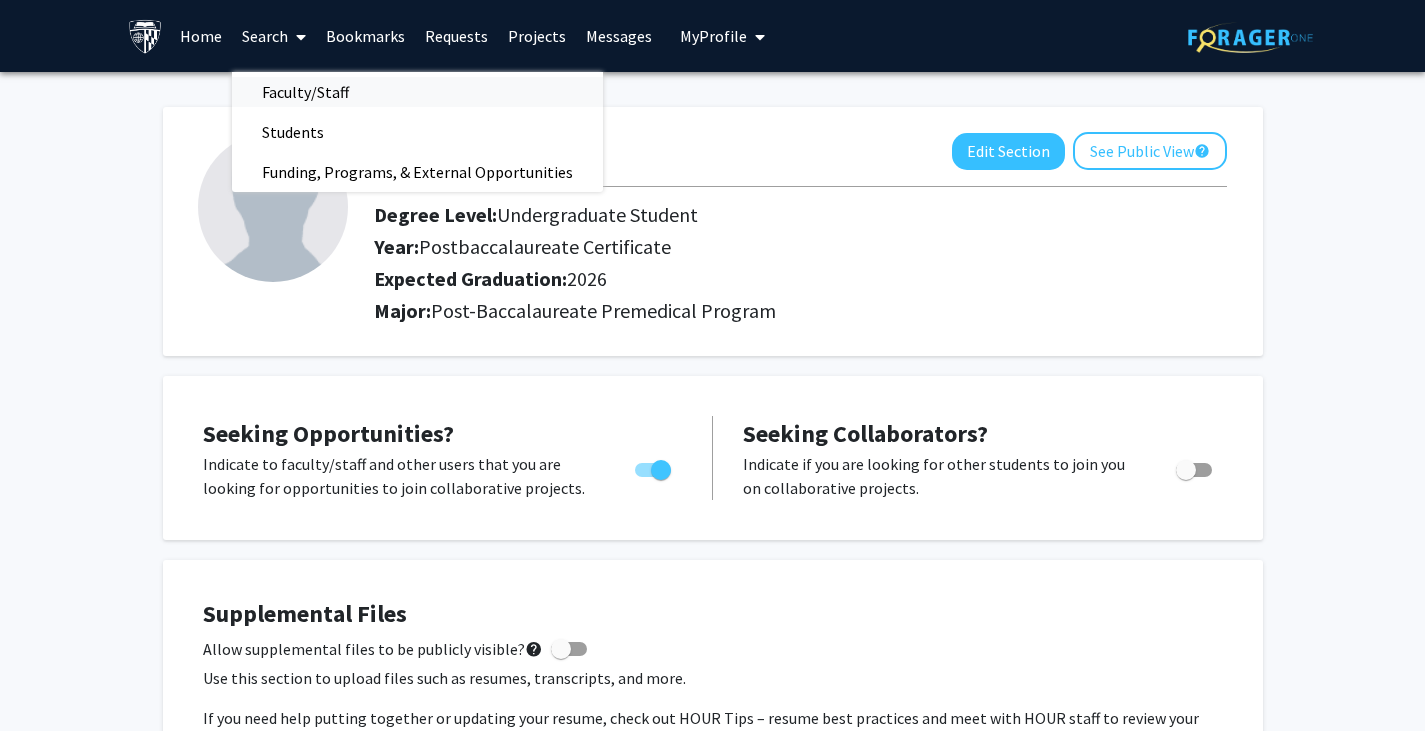 click on "Faculty/Staff" at bounding box center (305, 92) 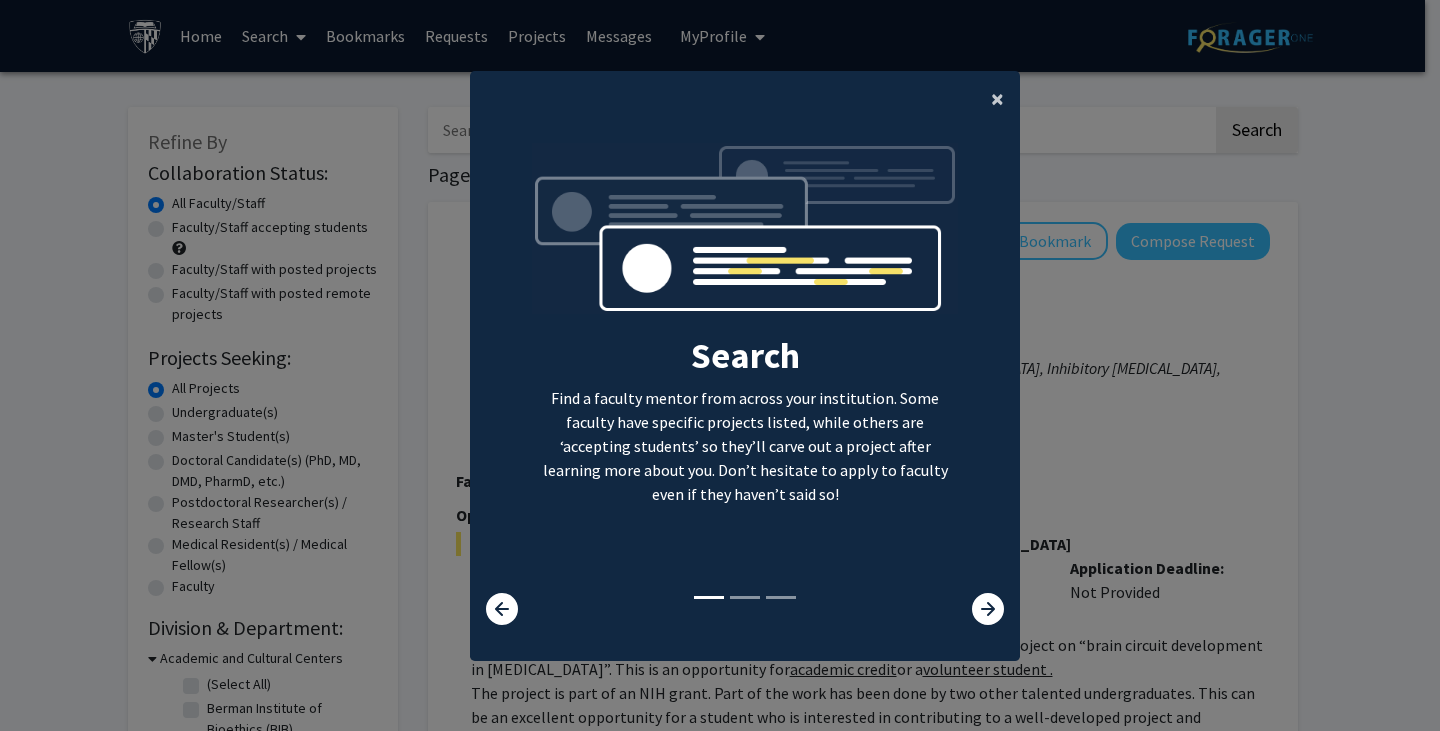 click on "×" 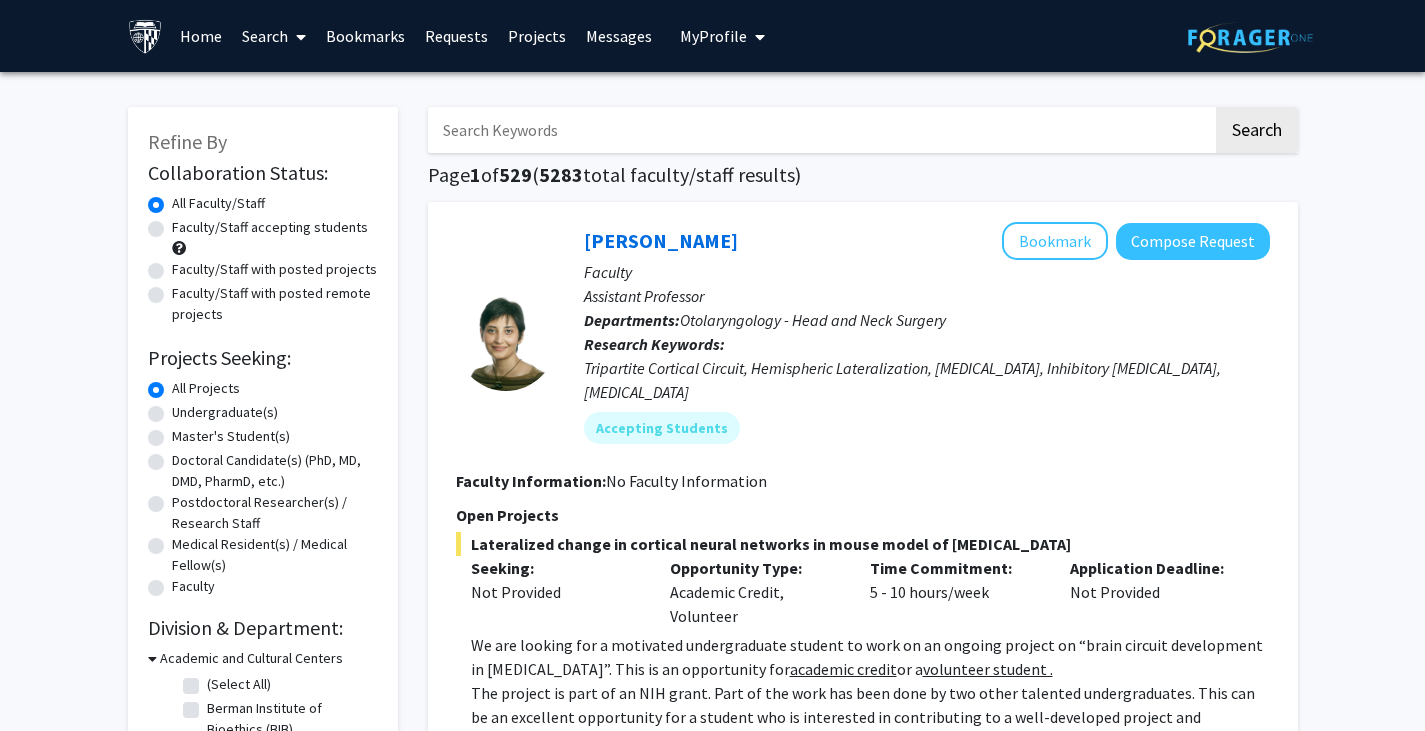 click on "Faculty/Staff accepting students" 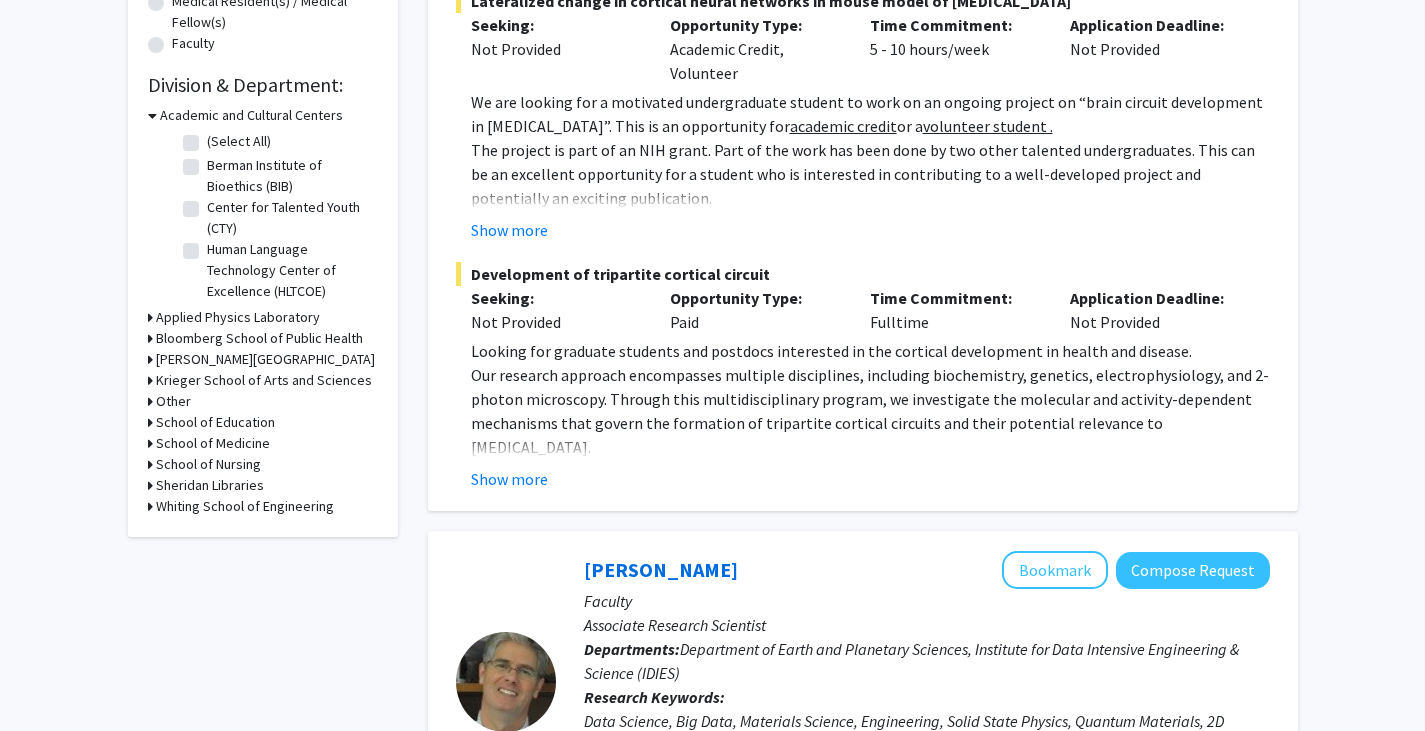 scroll, scrollTop: 544, scrollLeft: 0, axis: vertical 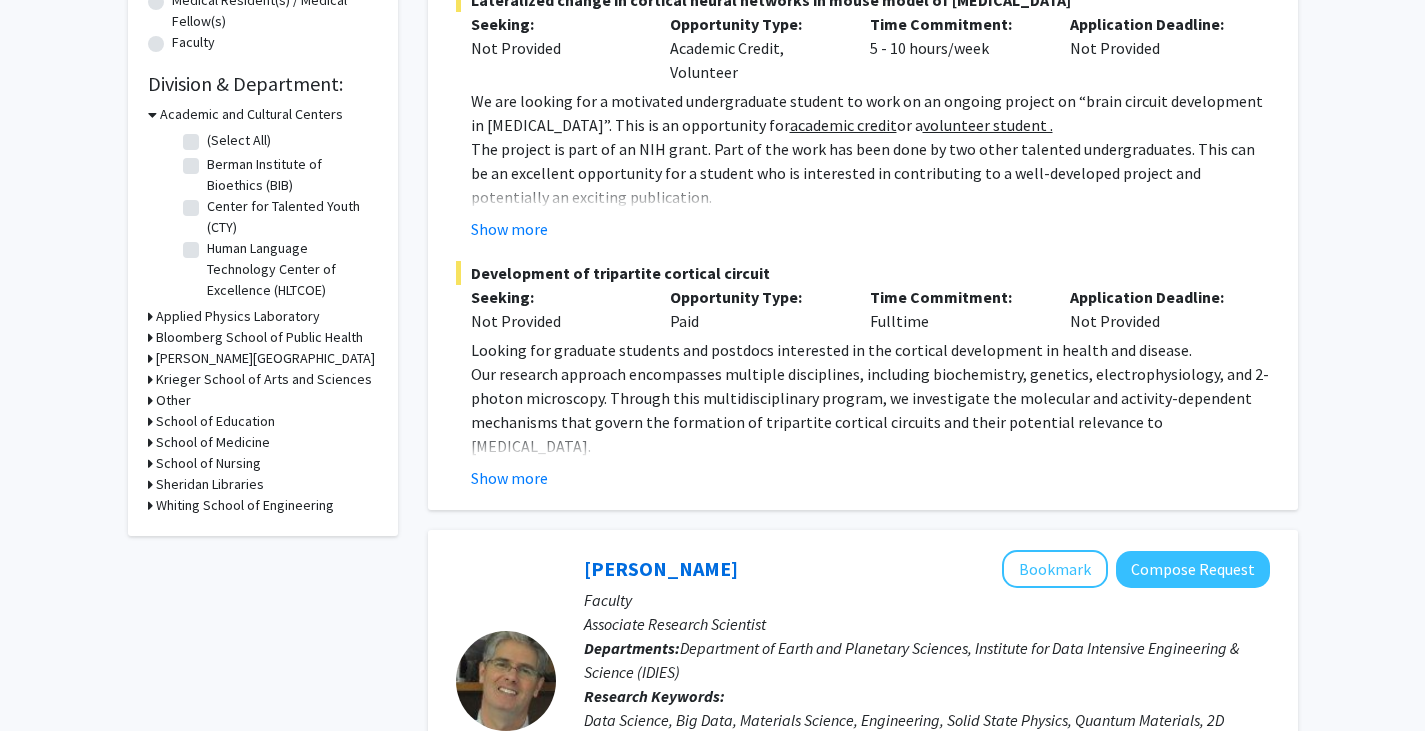 click on "School of Medicine" at bounding box center [213, 442] 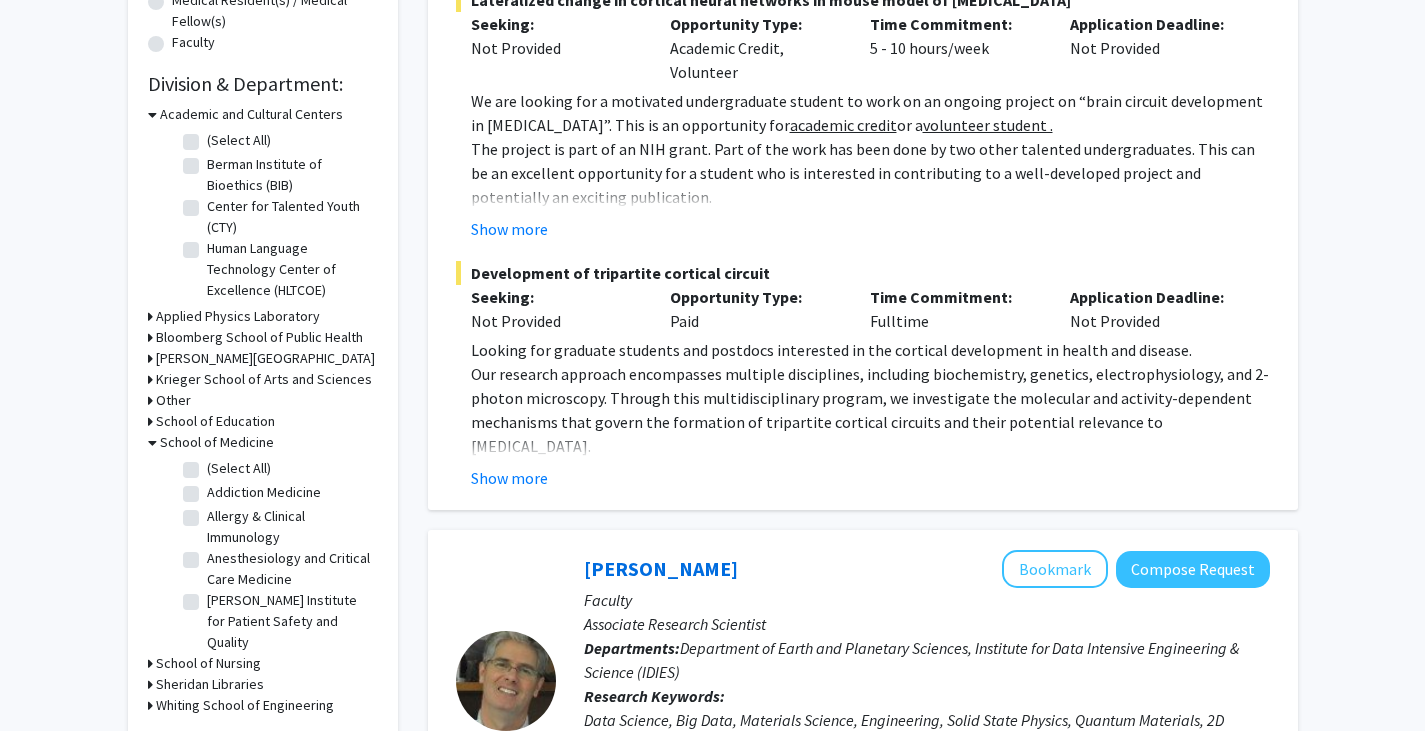 click on "(Select All)" 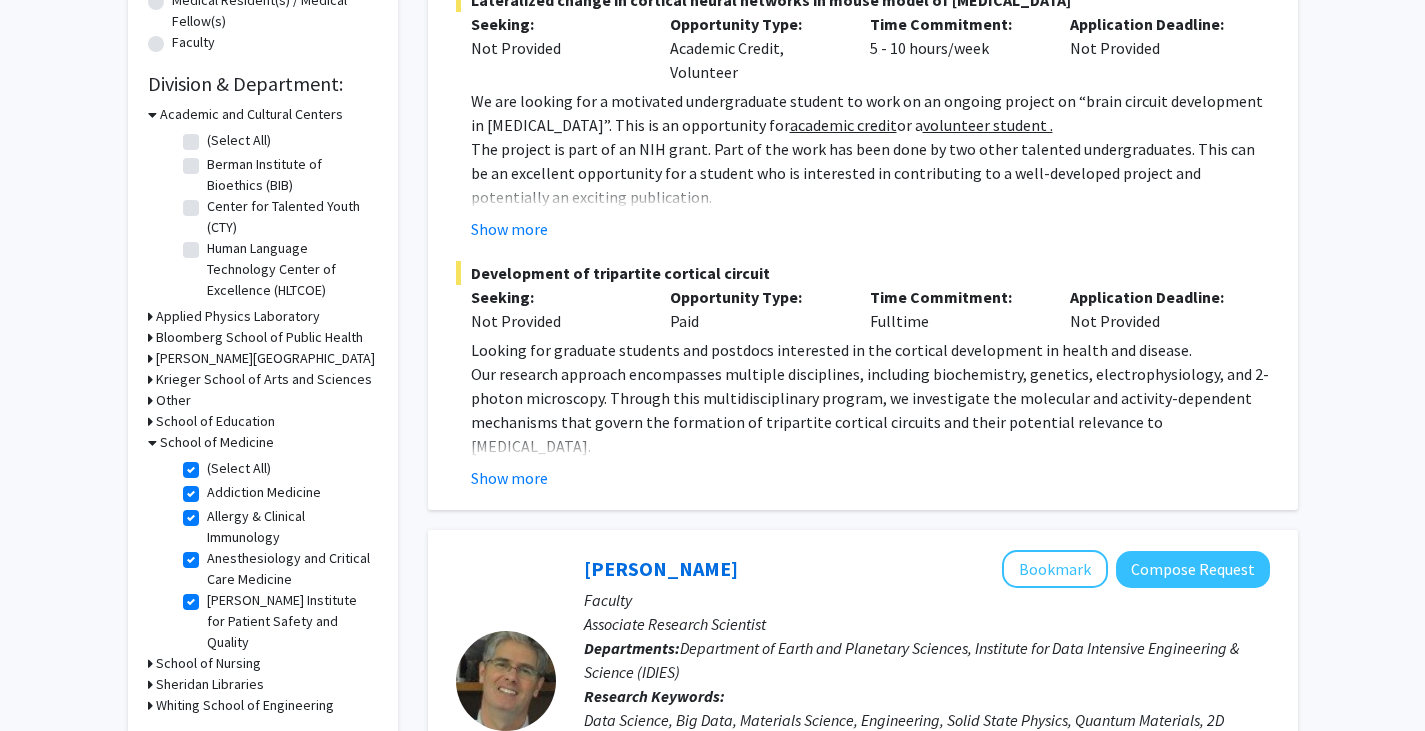 checkbox on "true" 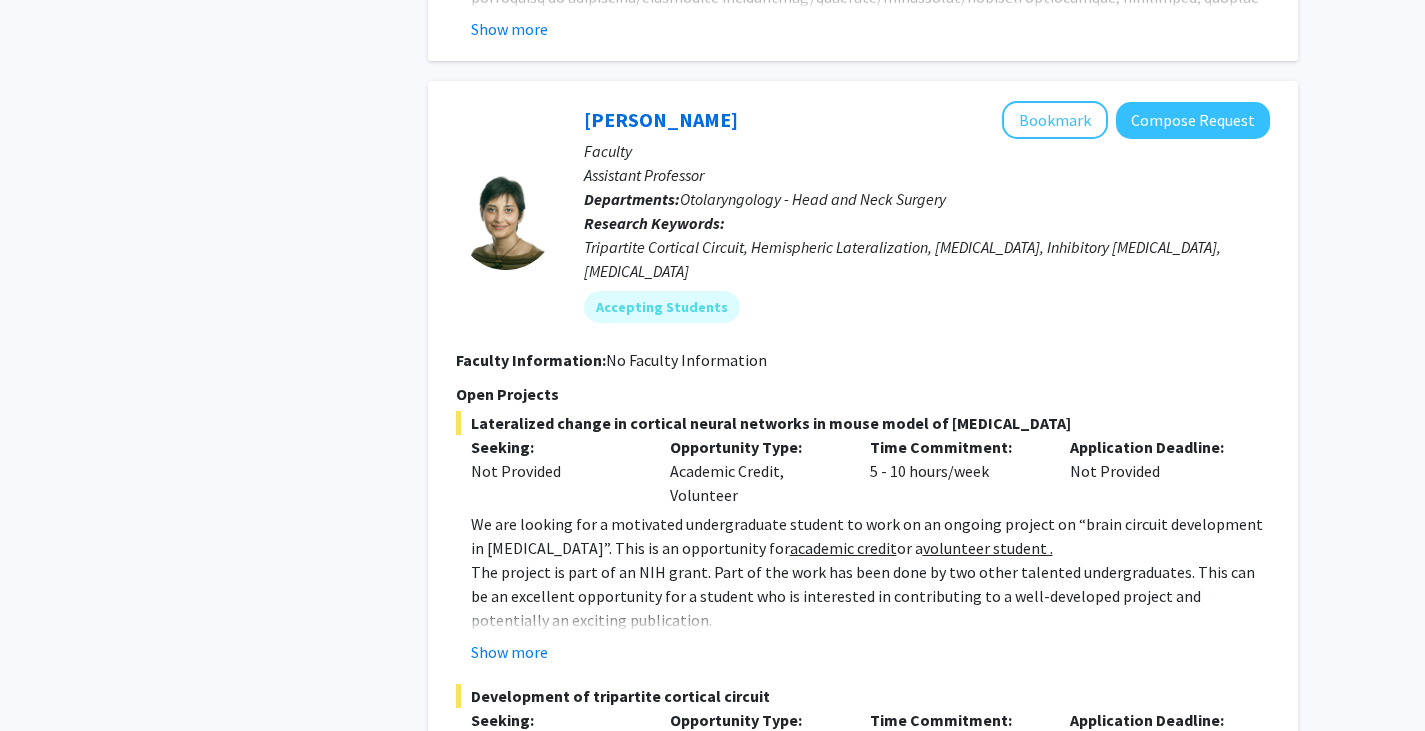 scroll, scrollTop: 5045, scrollLeft: 0, axis: vertical 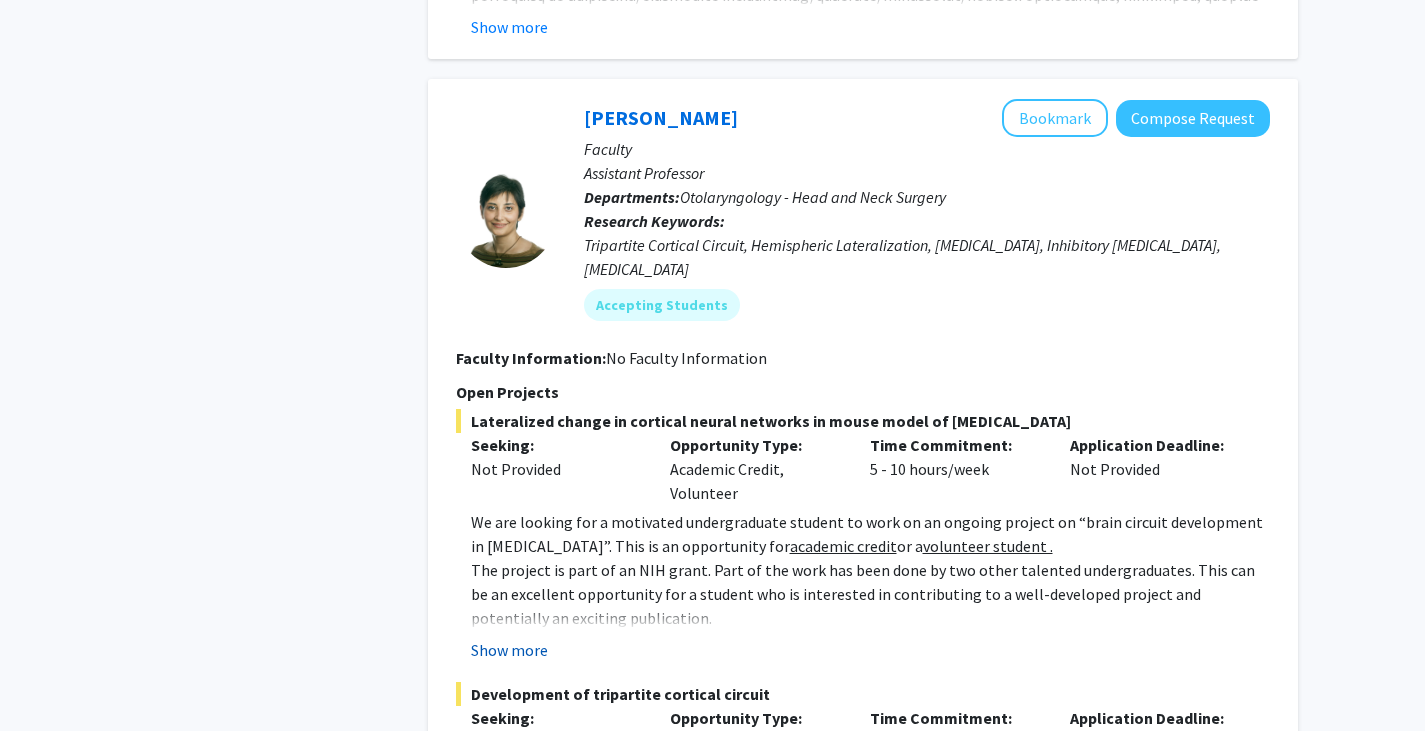 click on "Show more" 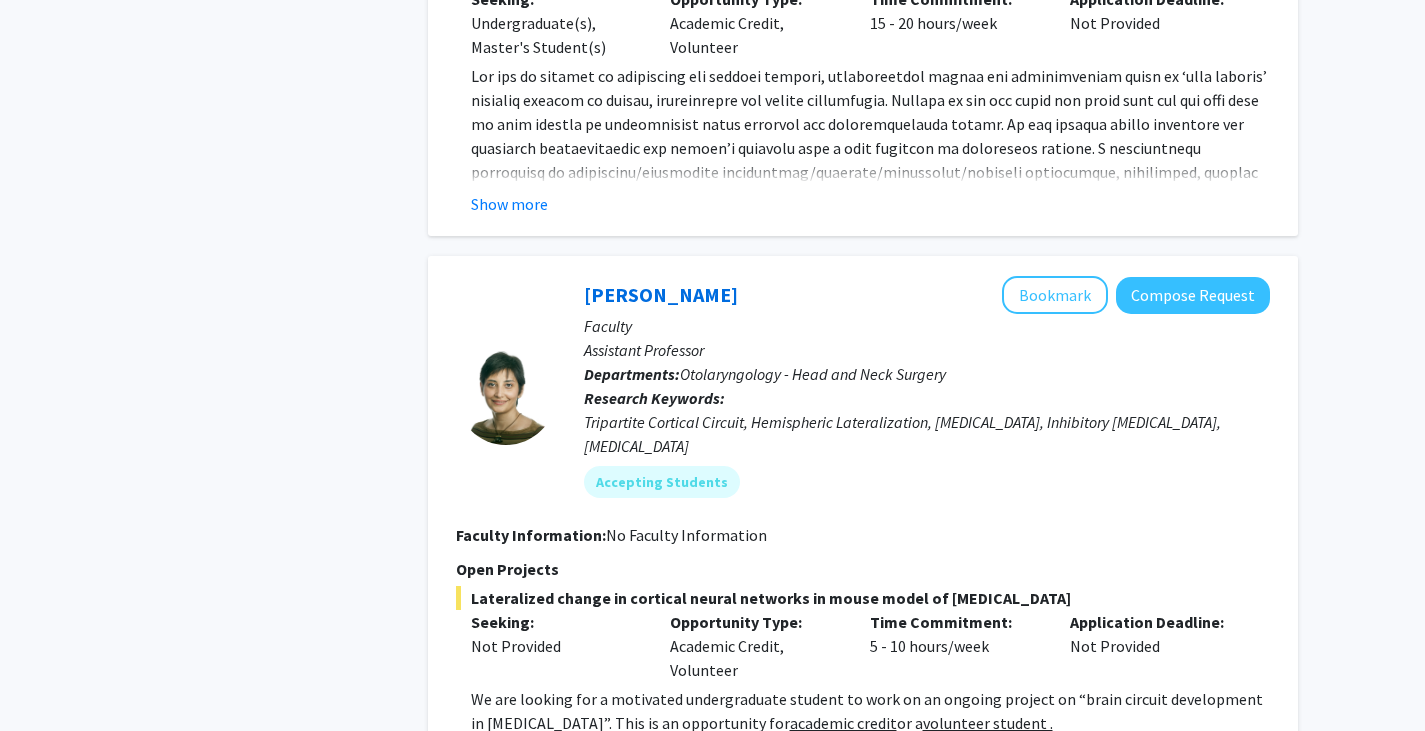scroll, scrollTop: 4822, scrollLeft: 0, axis: vertical 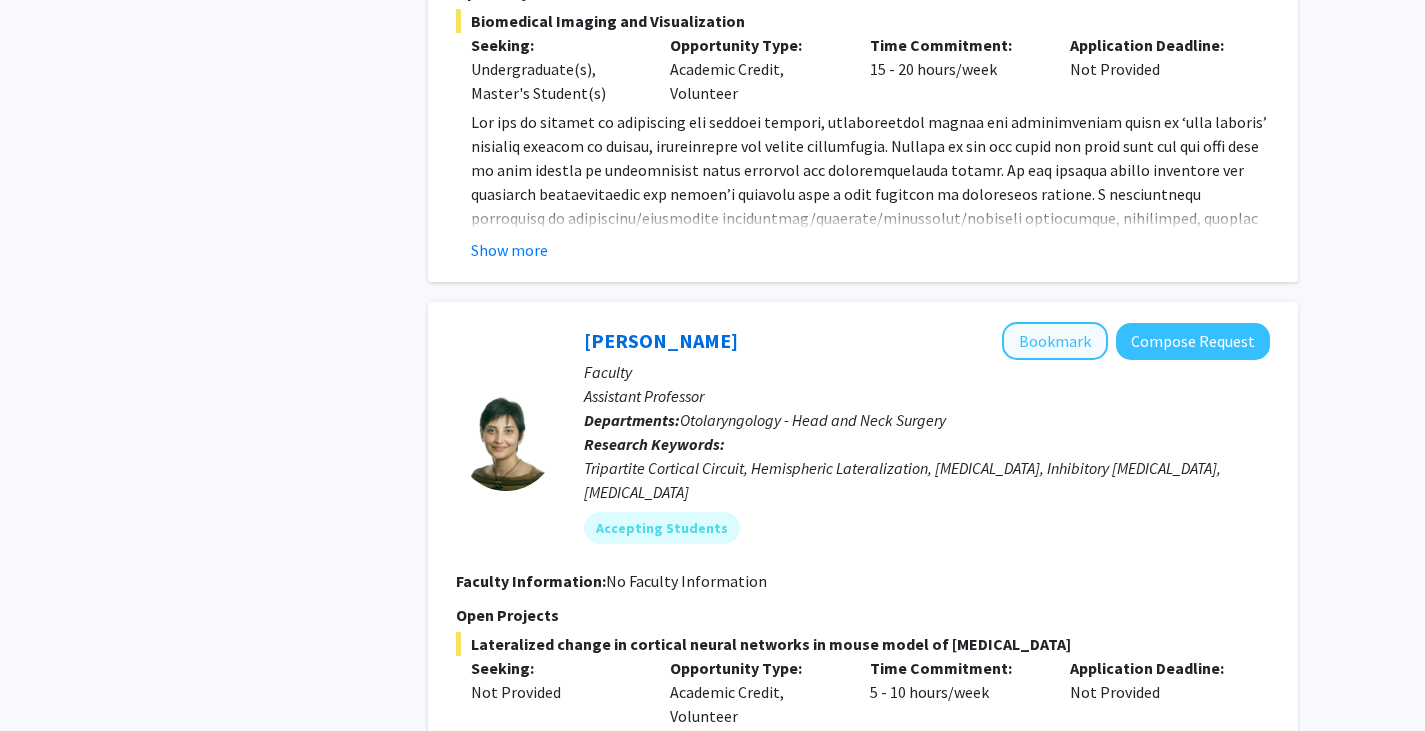 click on "Bookmark" 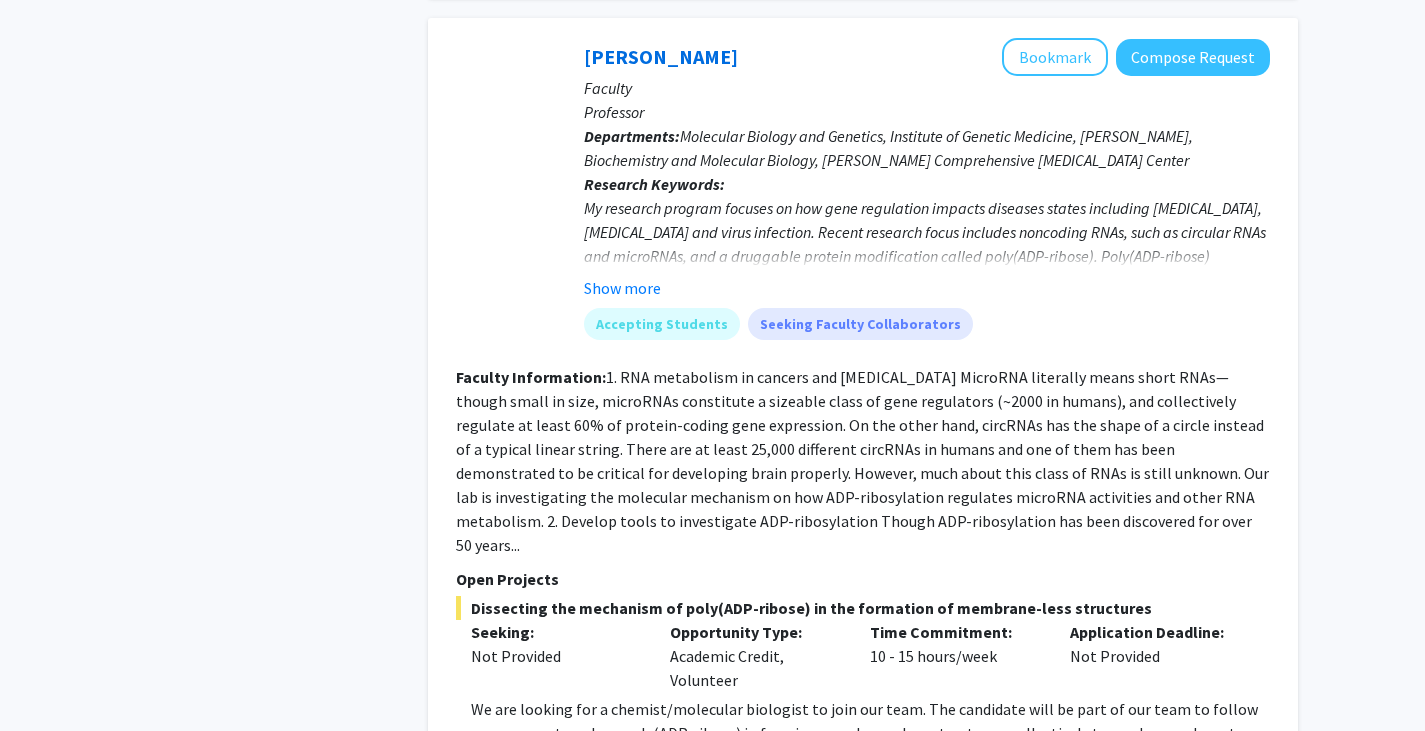 scroll, scrollTop: 7245, scrollLeft: 0, axis: vertical 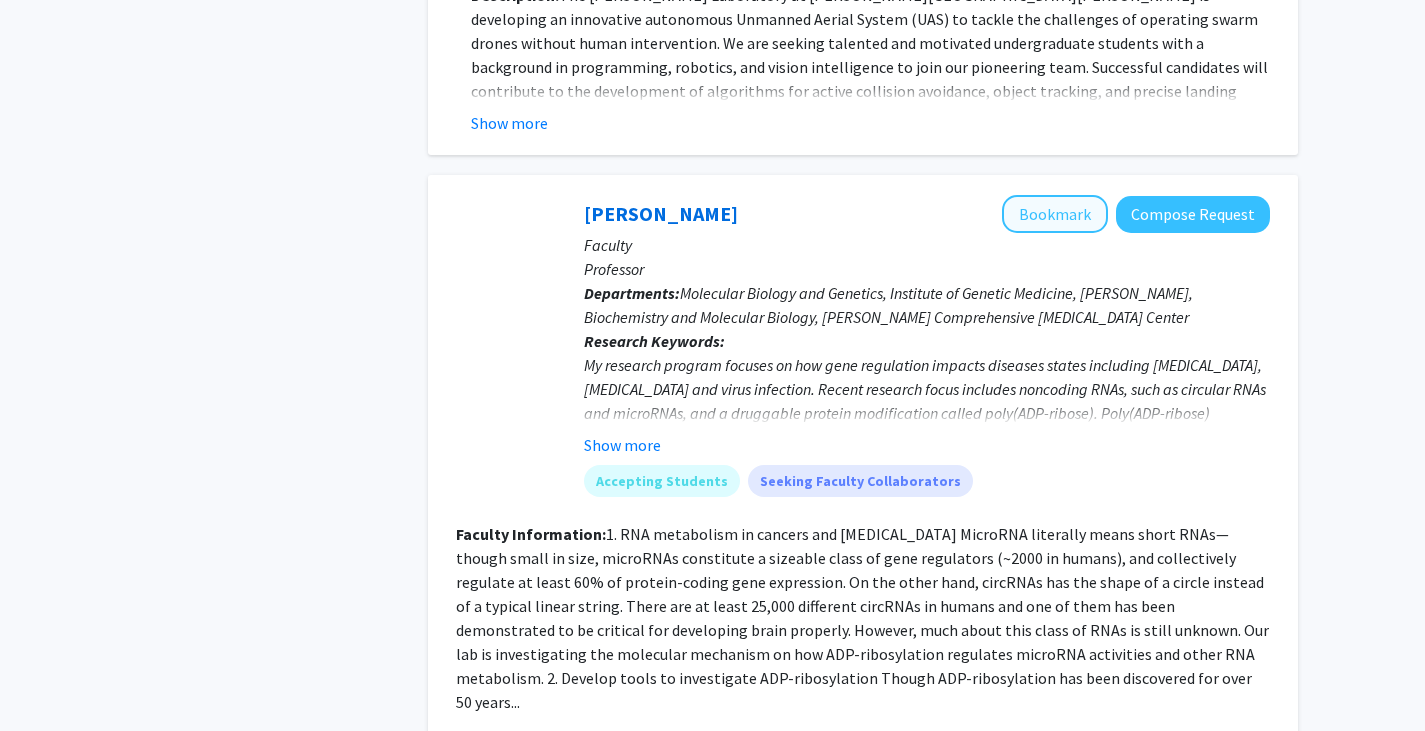 click on "Bookmark" 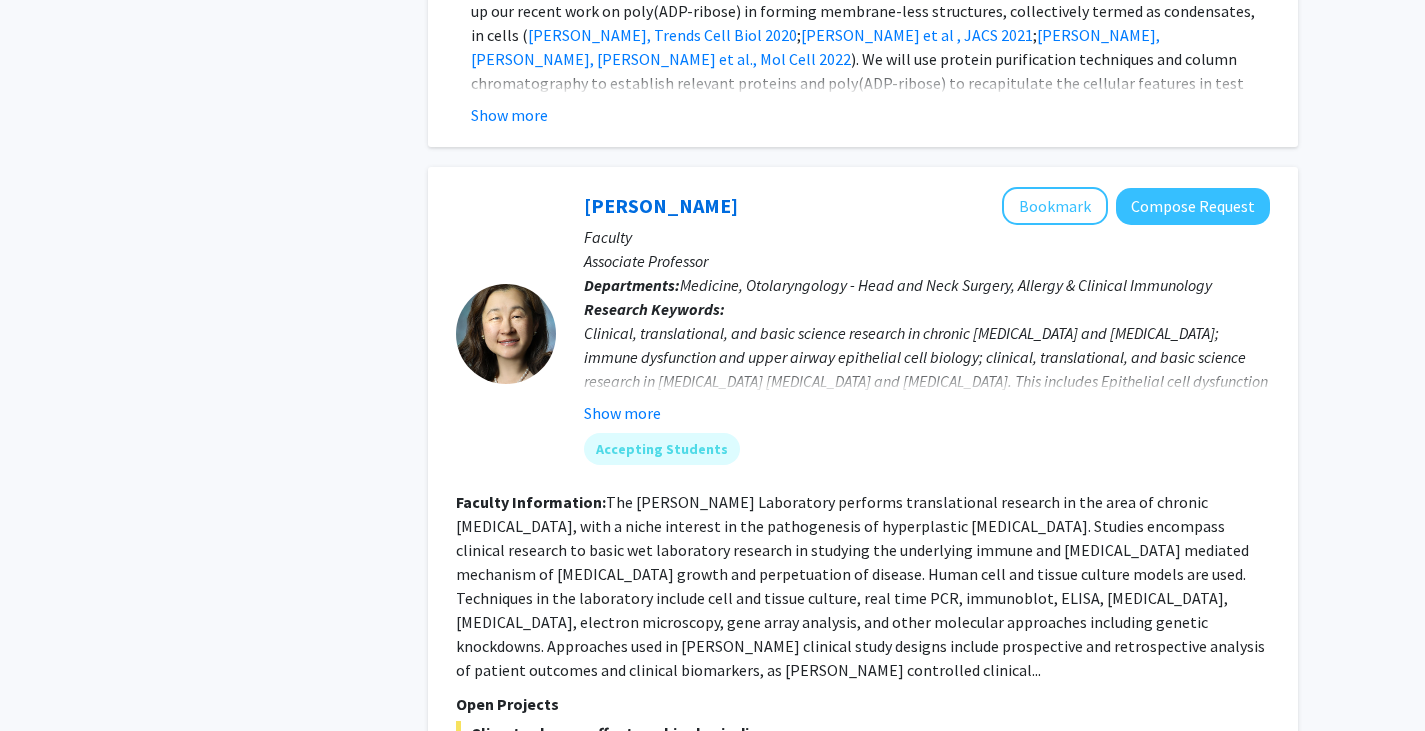 scroll, scrollTop: 8124, scrollLeft: 0, axis: vertical 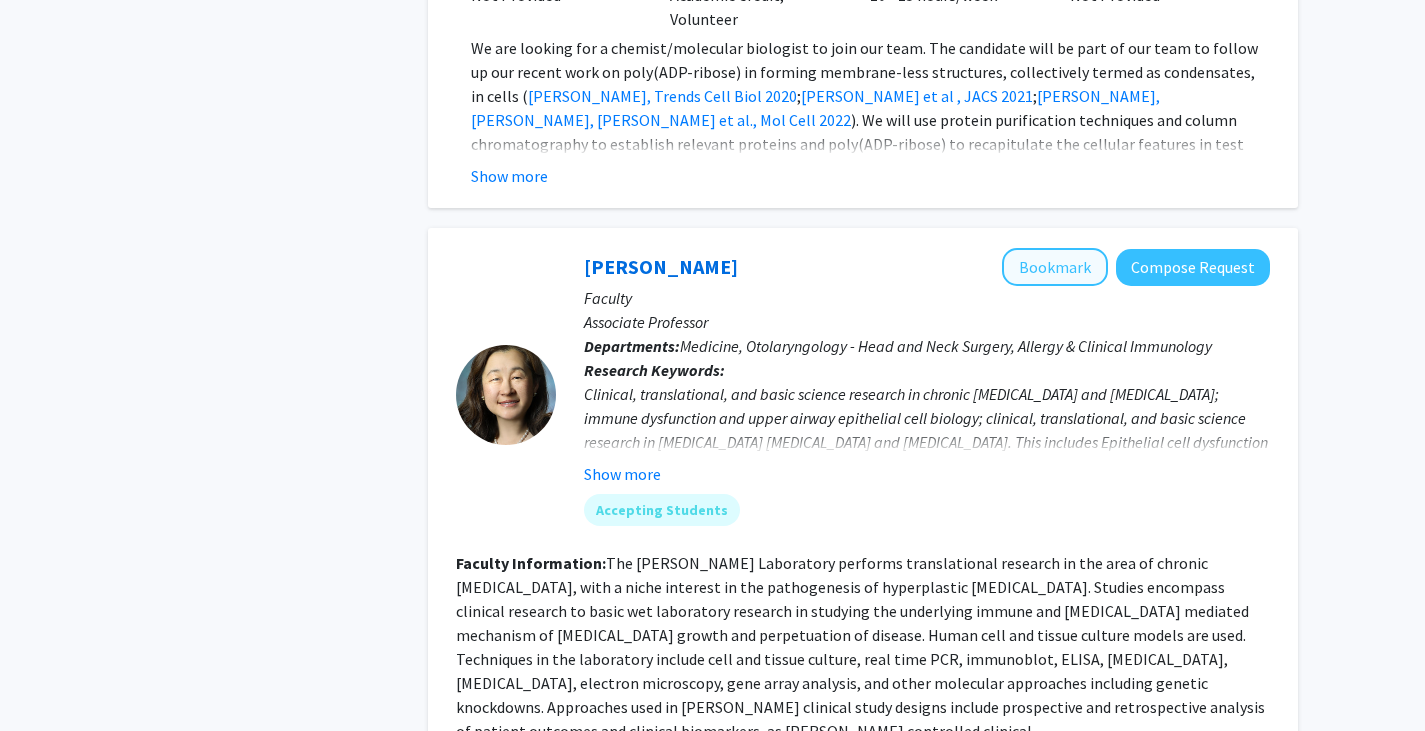 click on "Bookmark" 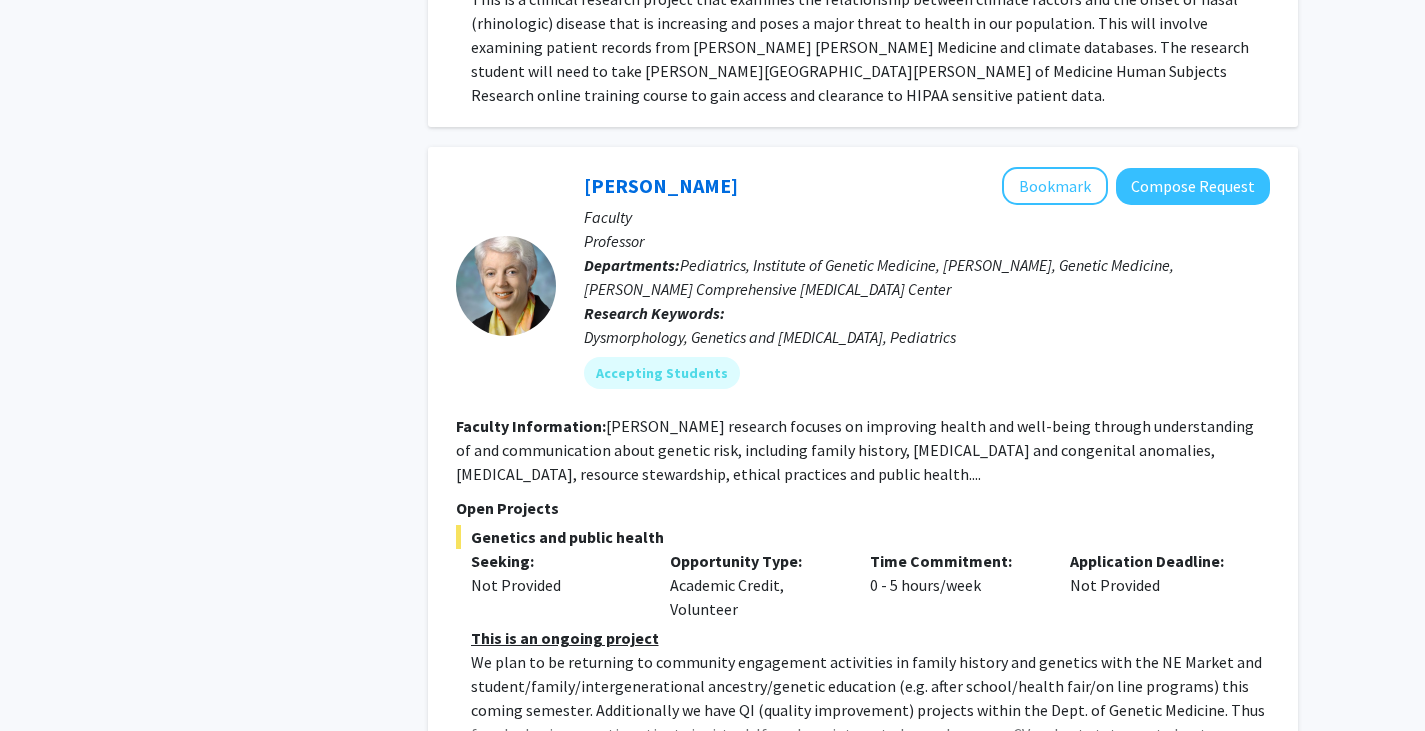 scroll, scrollTop: 9002, scrollLeft: 0, axis: vertical 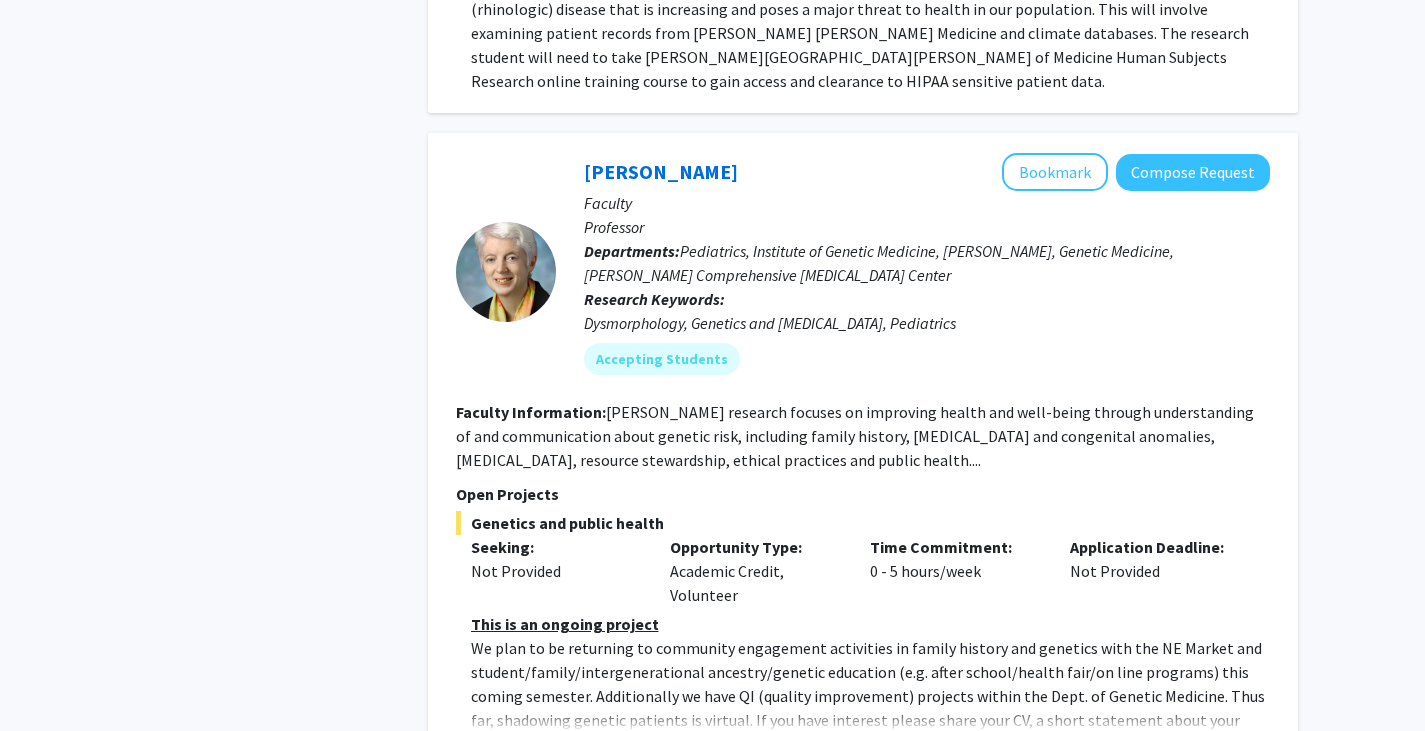 click on "Show more" 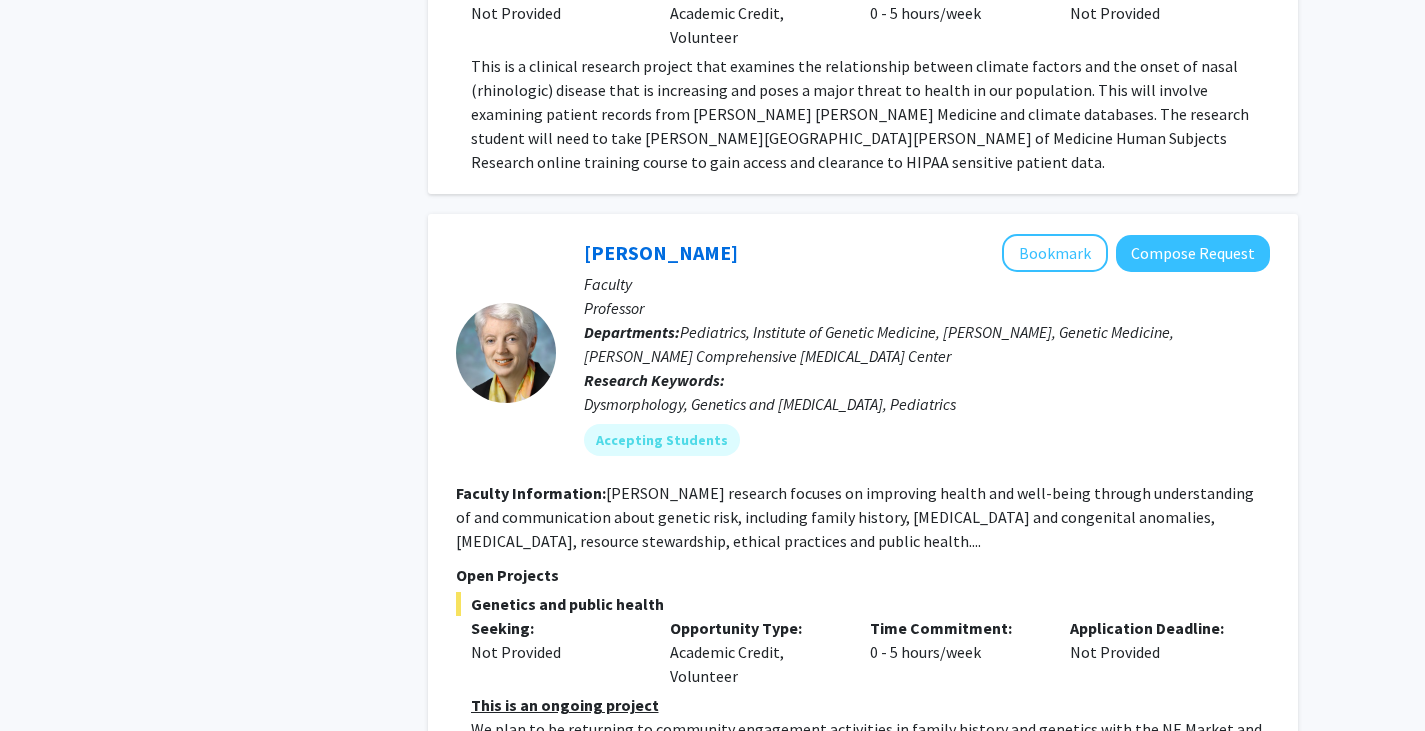 scroll, scrollTop: 8910, scrollLeft: 0, axis: vertical 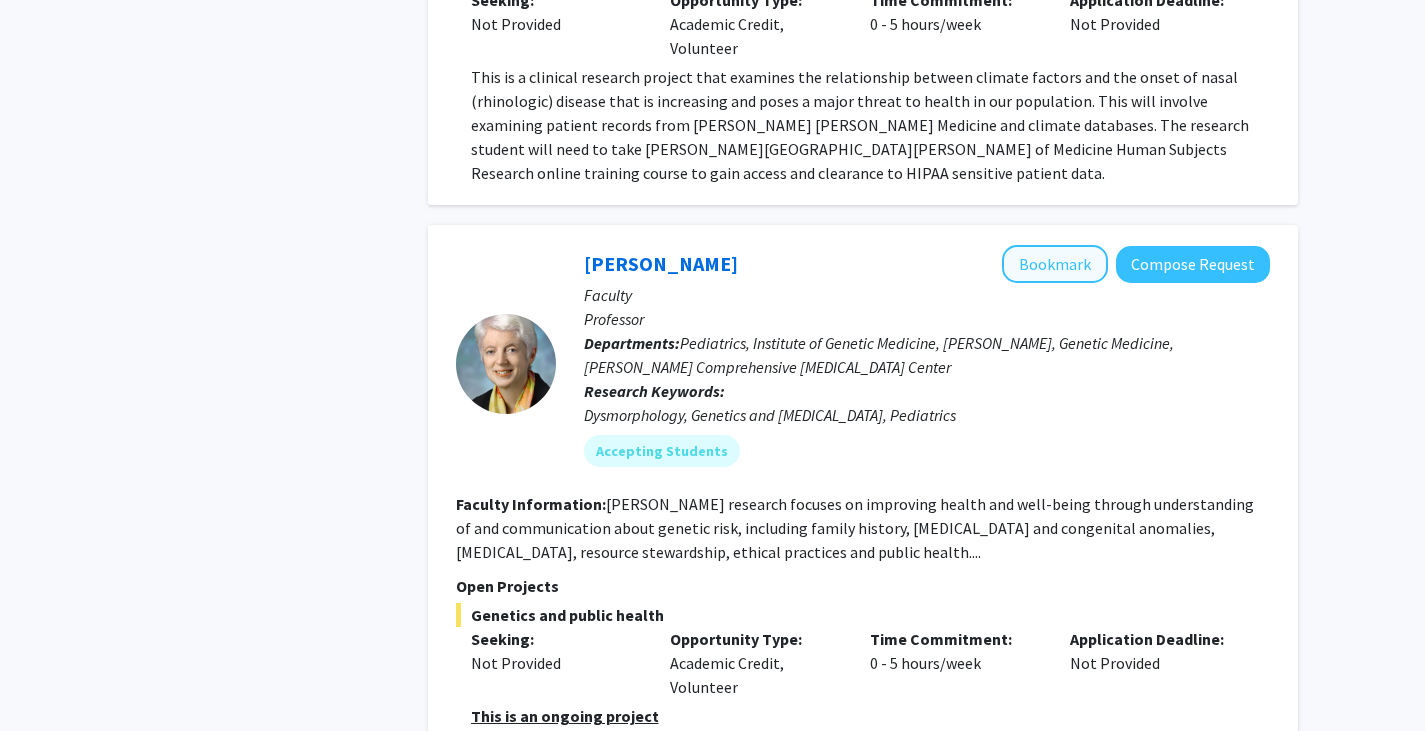 click on "Bookmark" 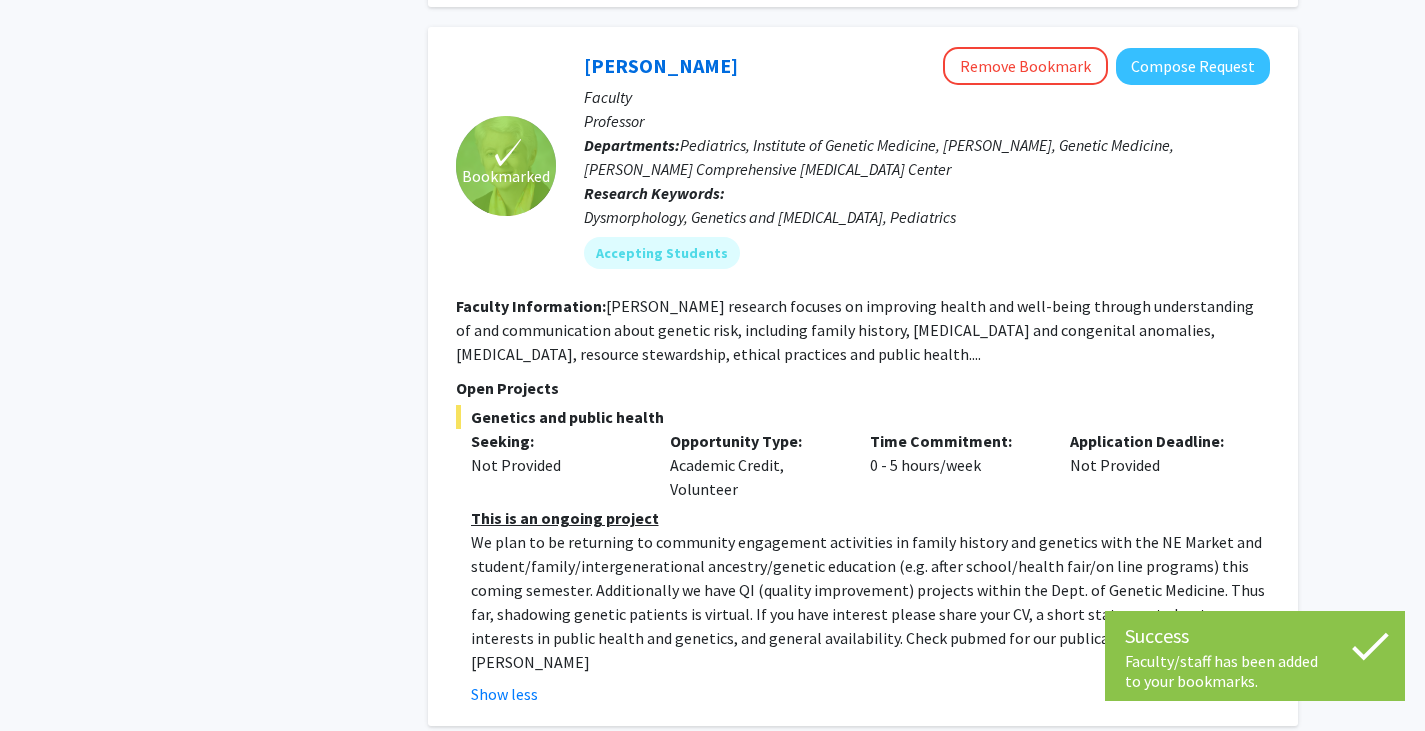 scroll, scrollTop: 9118, scrollLeft: 0, axis: vertical 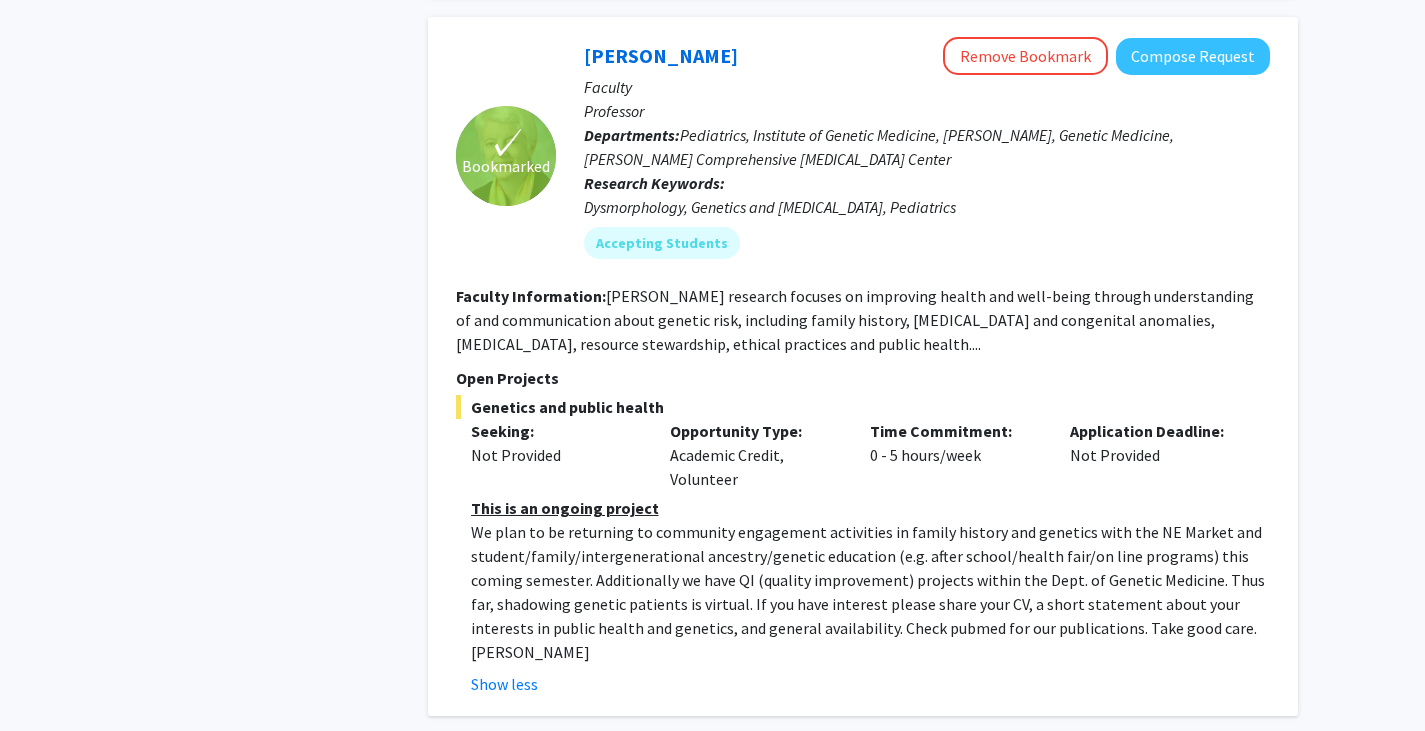 click on "2" 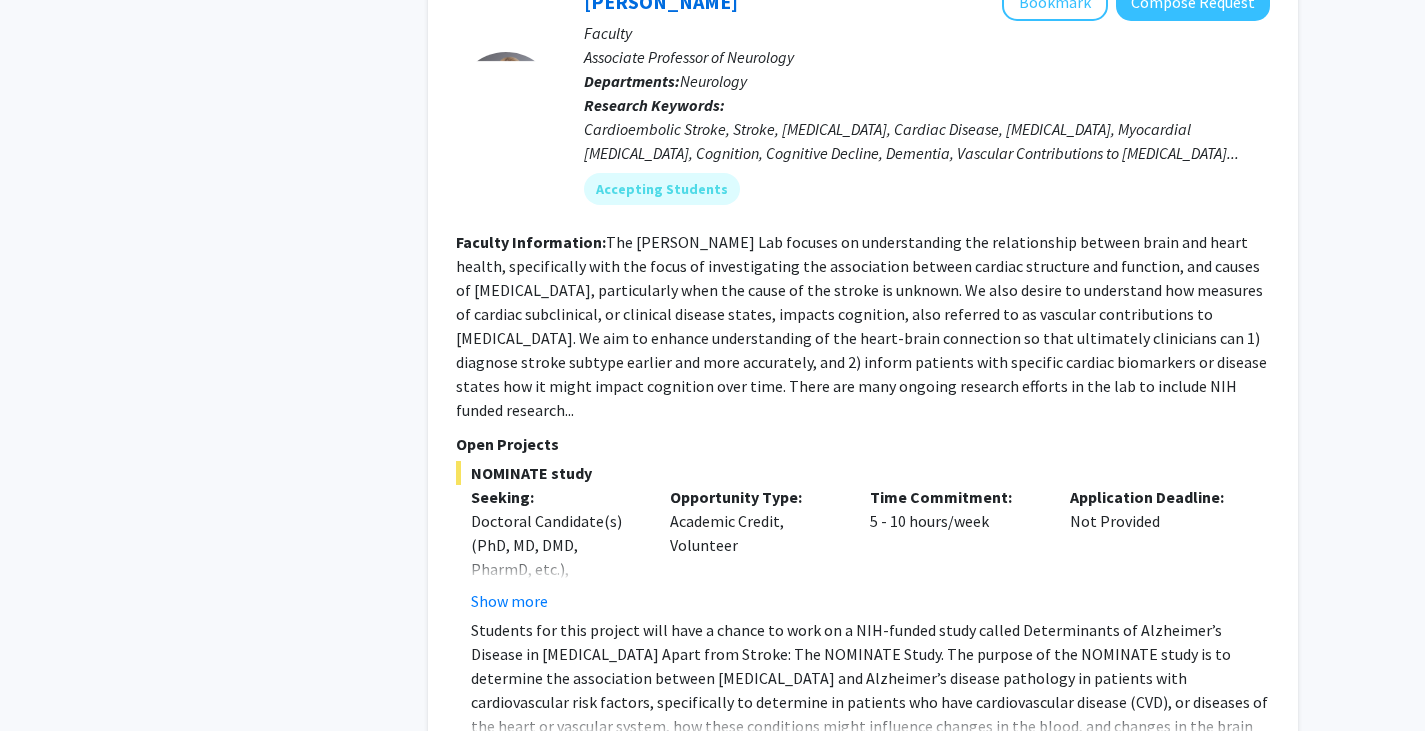 scroll, scrollTop: 2669, scrollLeft: 0, axis: vertical 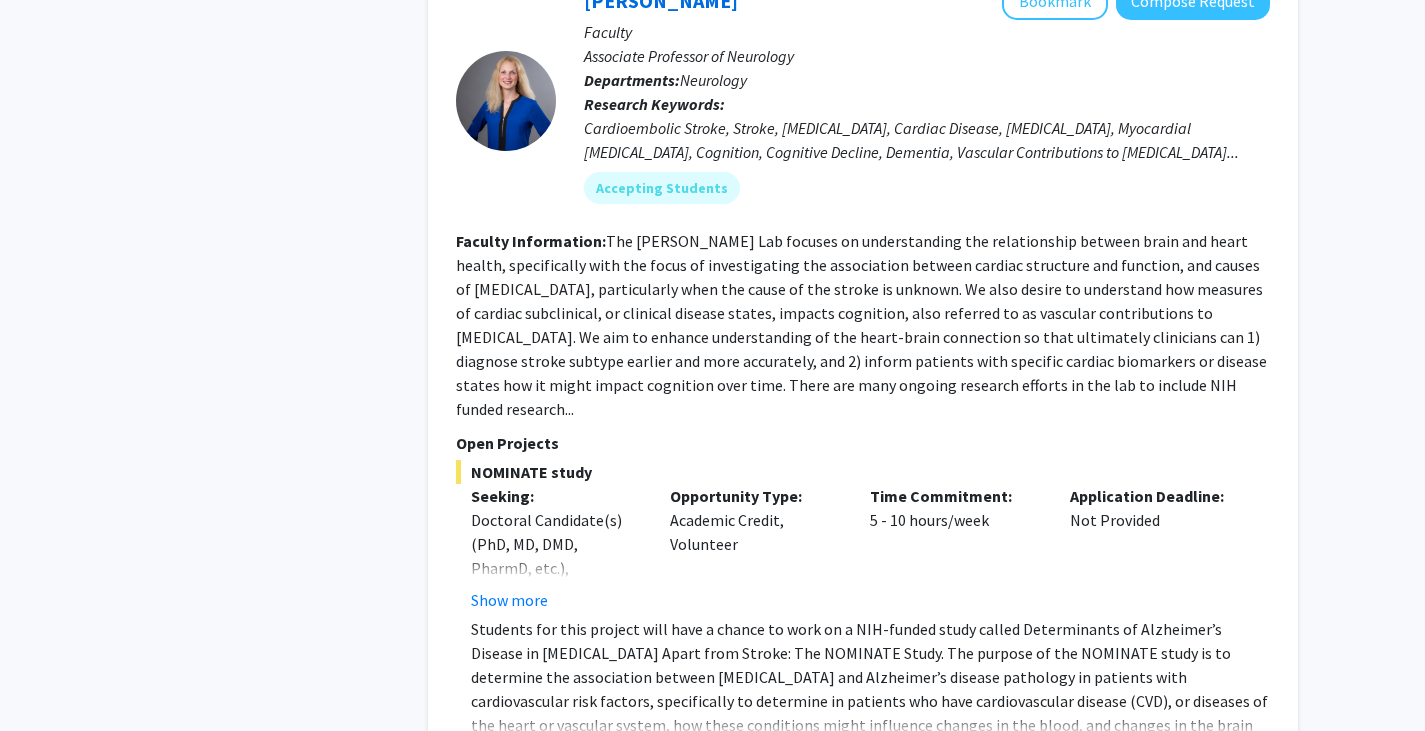 click on "Show more" 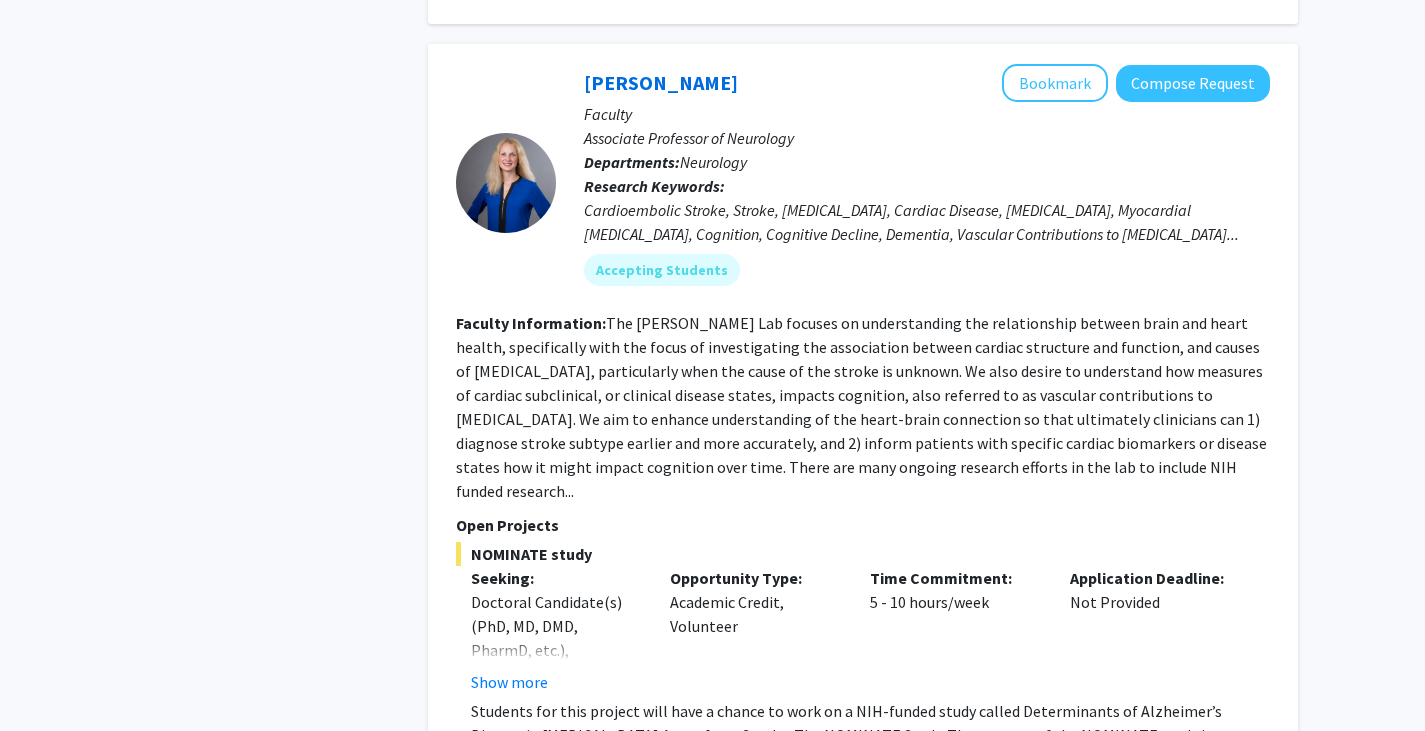 scroll, scrollTop: 2528, scrollLeft: 0, axis: vertical 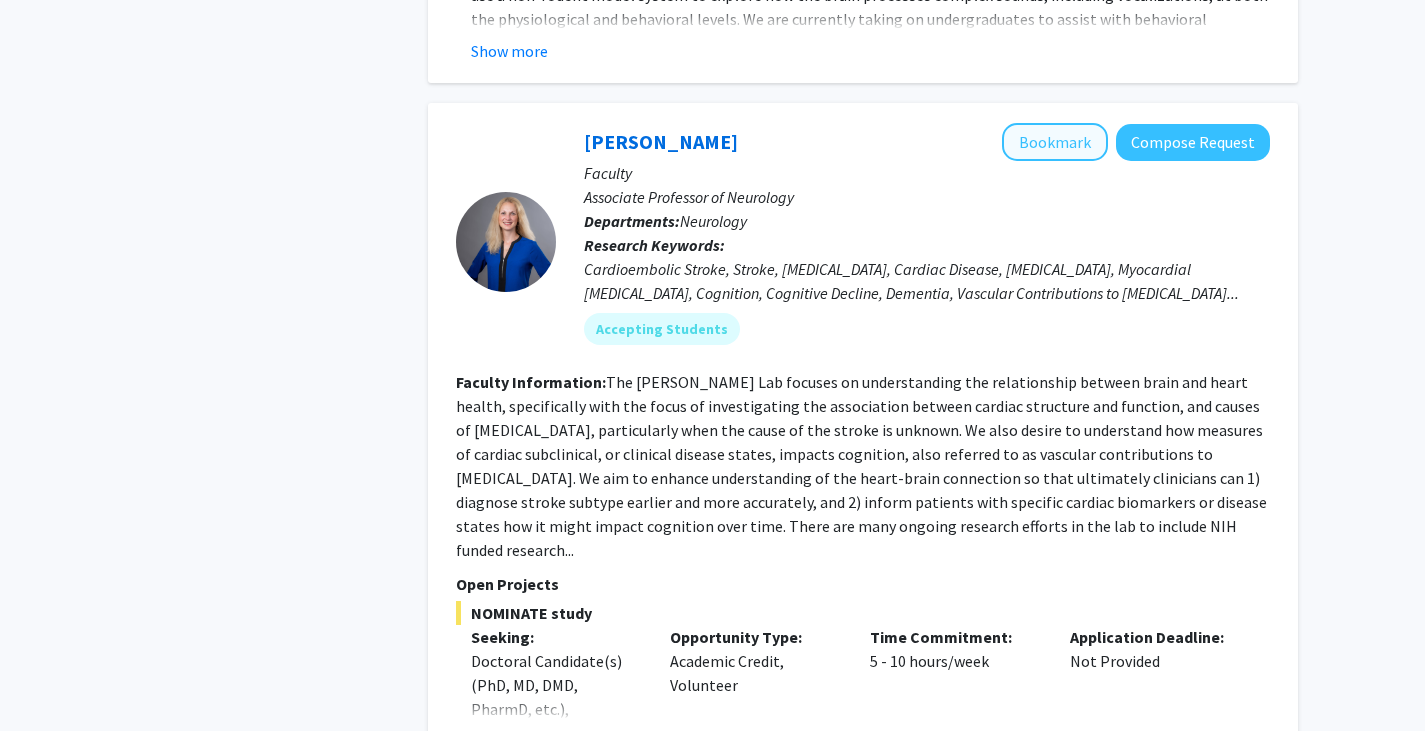 click on "Bookmark" 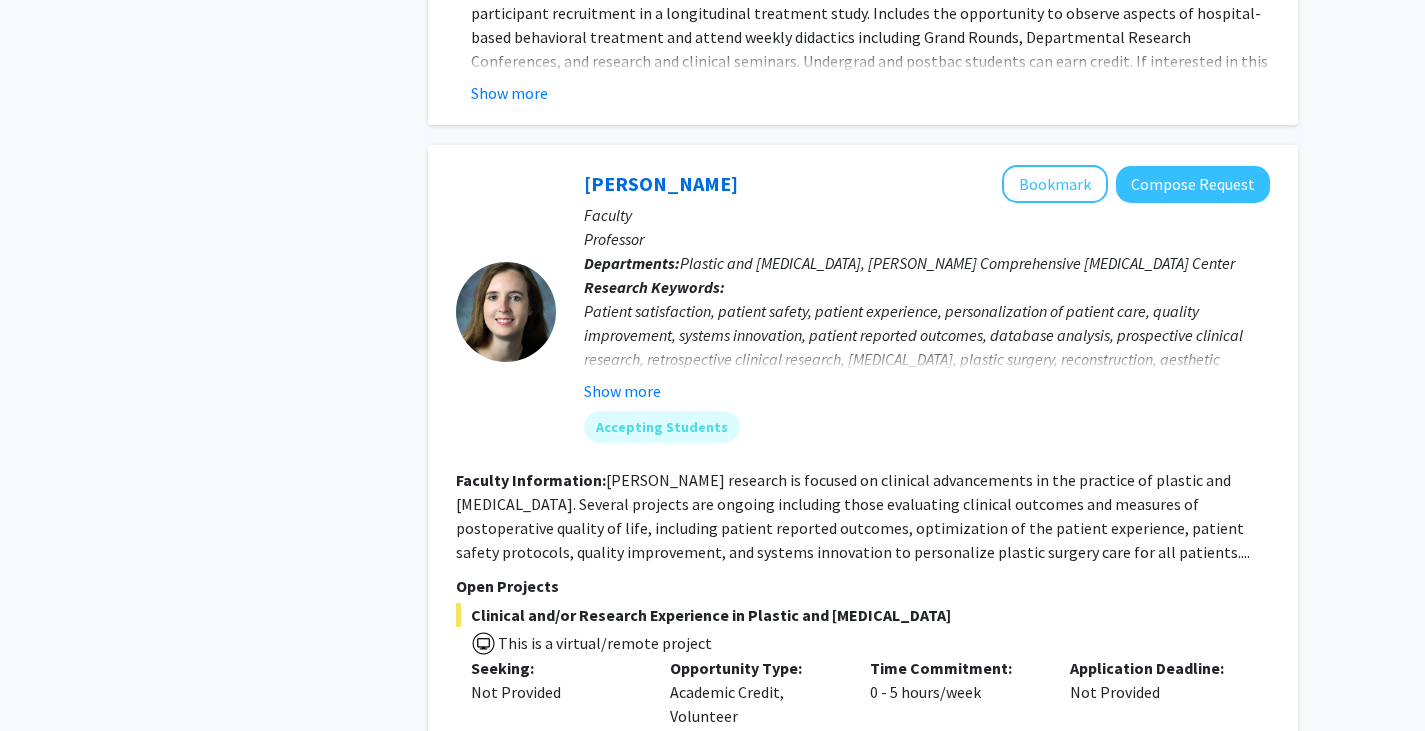 scroll, scrollTop: 5719, scrollLeft: 0, axis: vertical 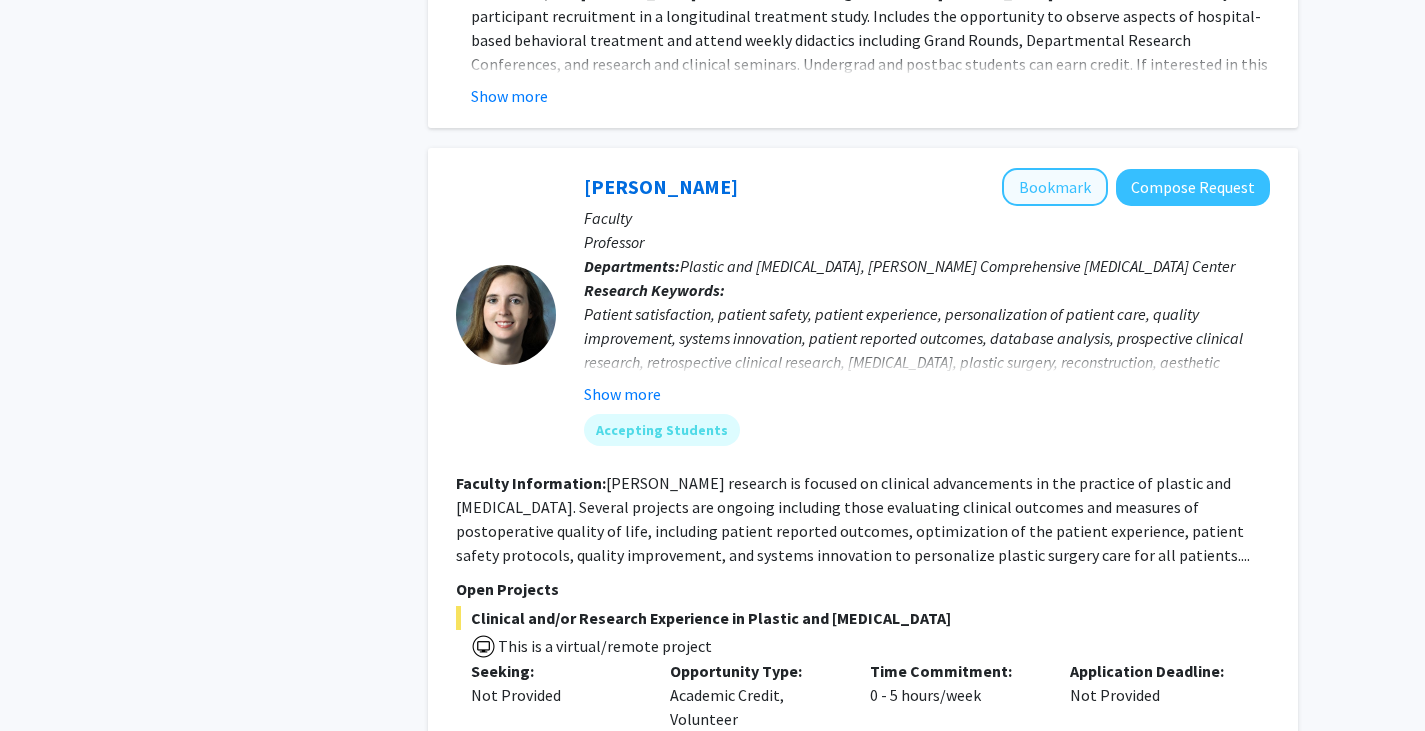 click on "Bookmark" 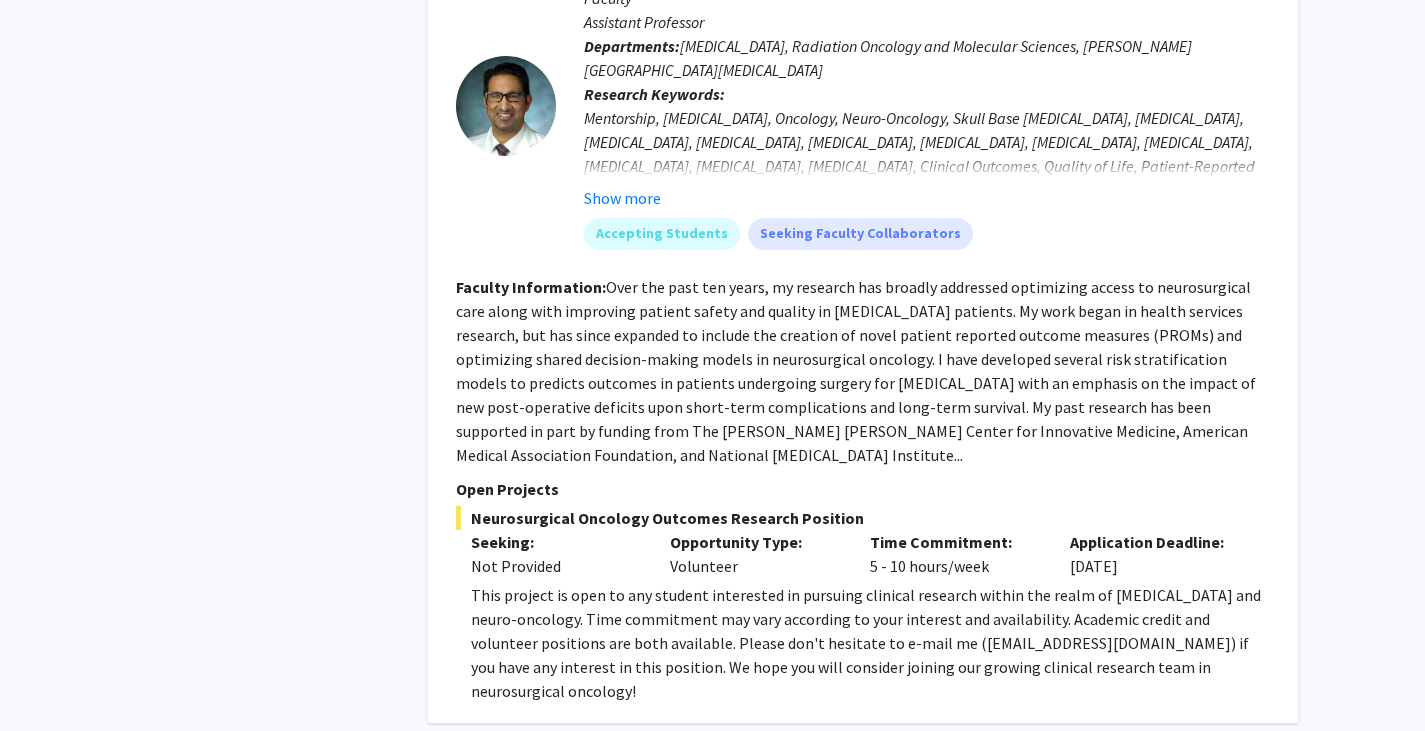 scroll, scrollTop: 7453, scrollLeft: 0, axis: vertical 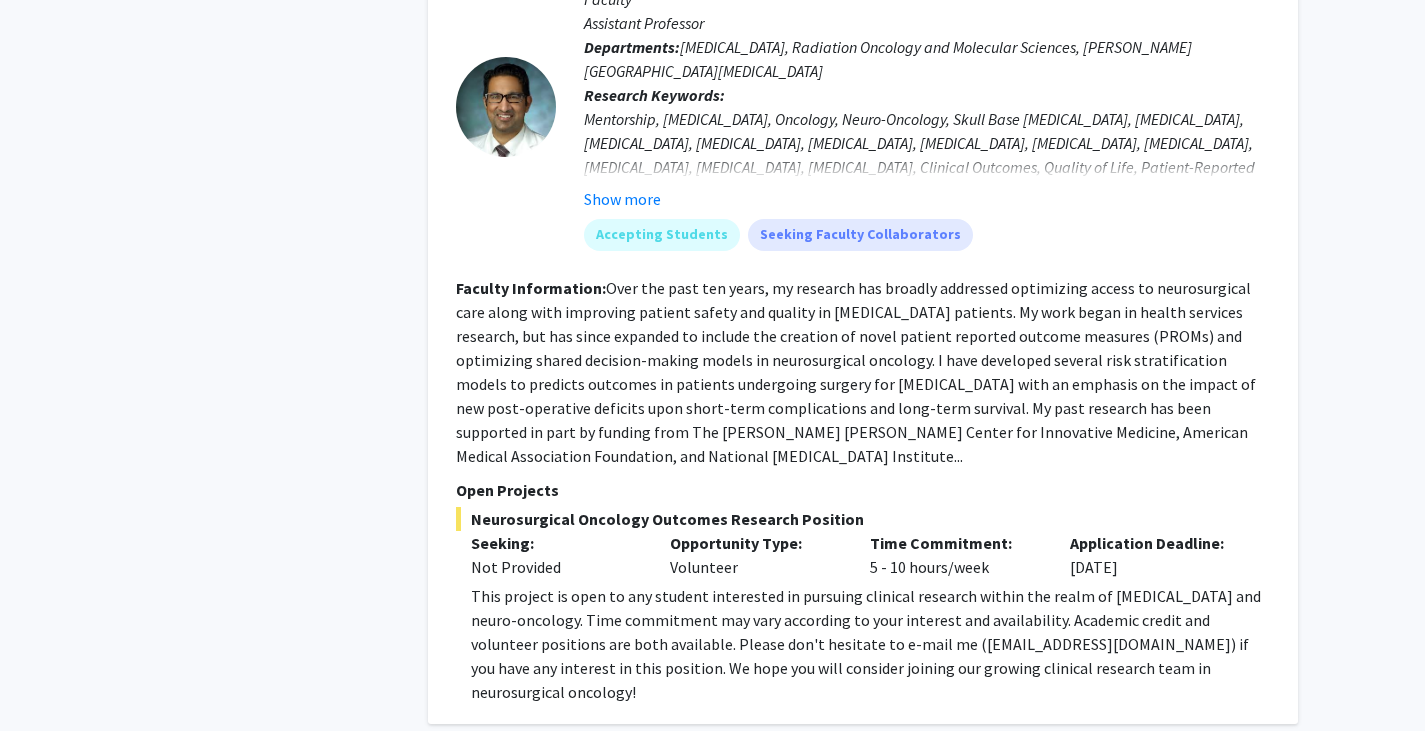 click on "3" 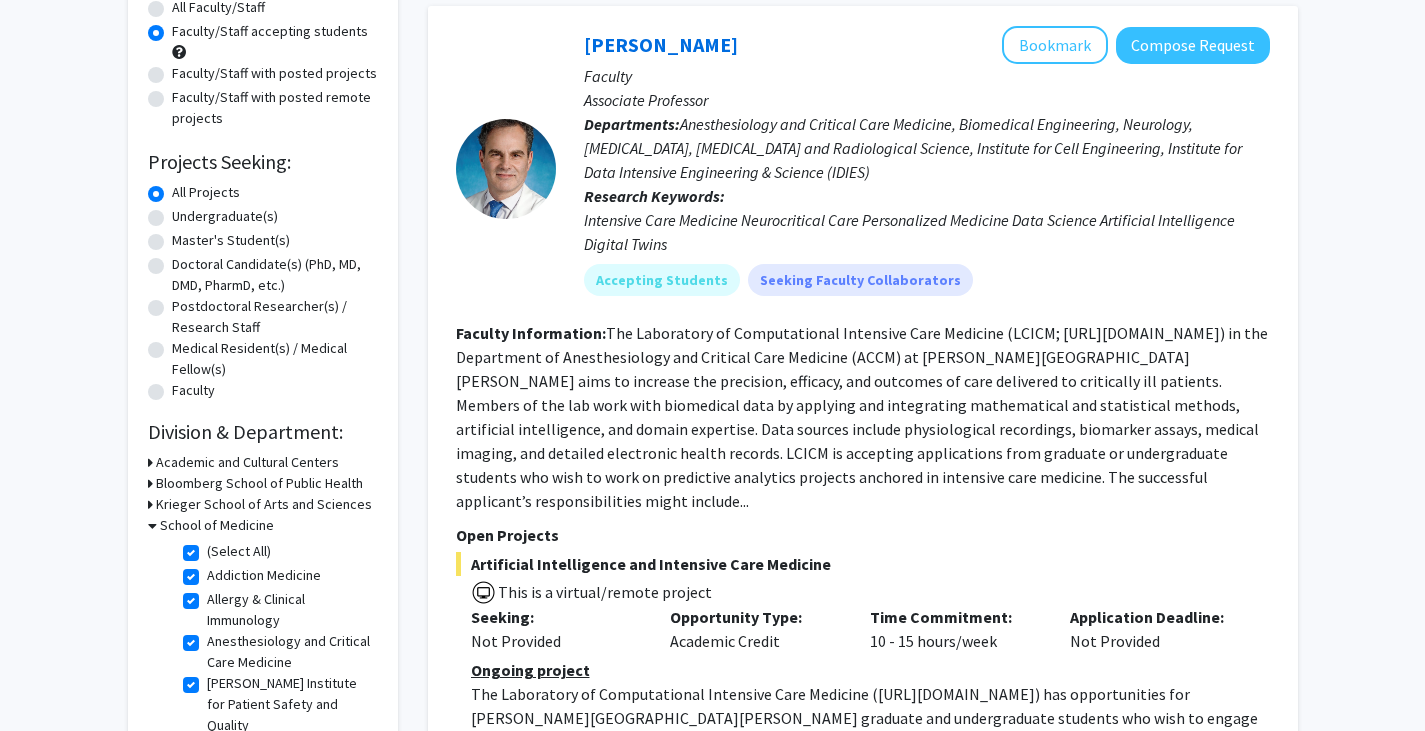 scroll, scrollTop: 258, scrollLeft: 0, axis: vertical 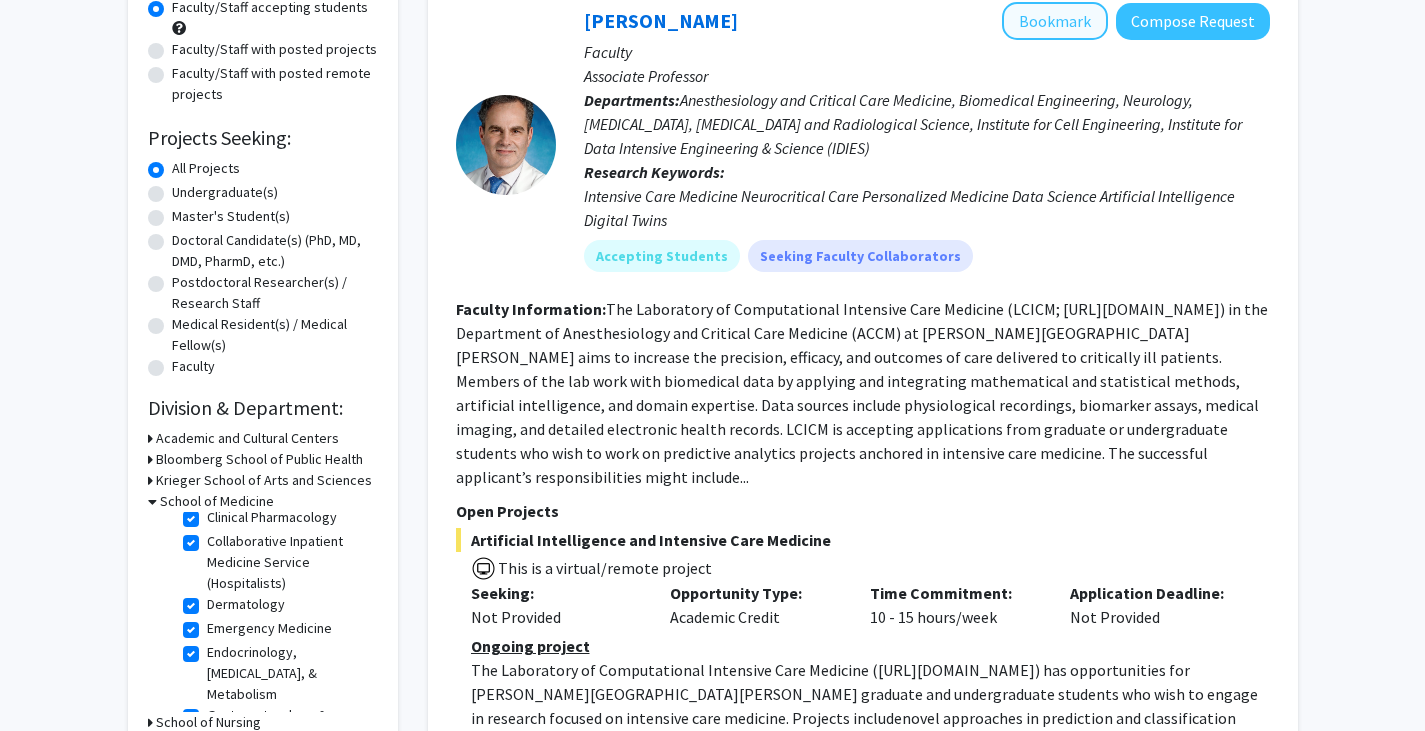 click on "Bookmark" 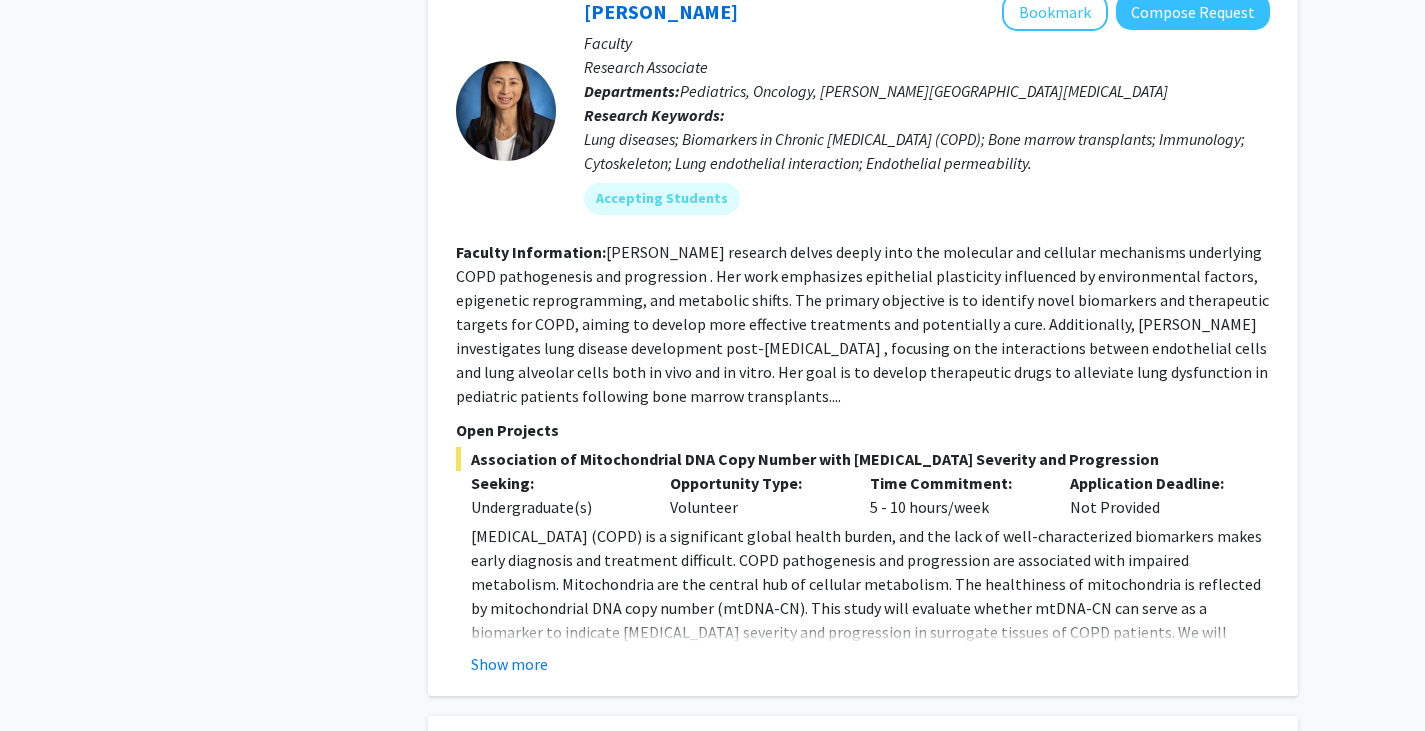 scroll, scrollTop: 1035, scrollLeft: 0, axis: vertical 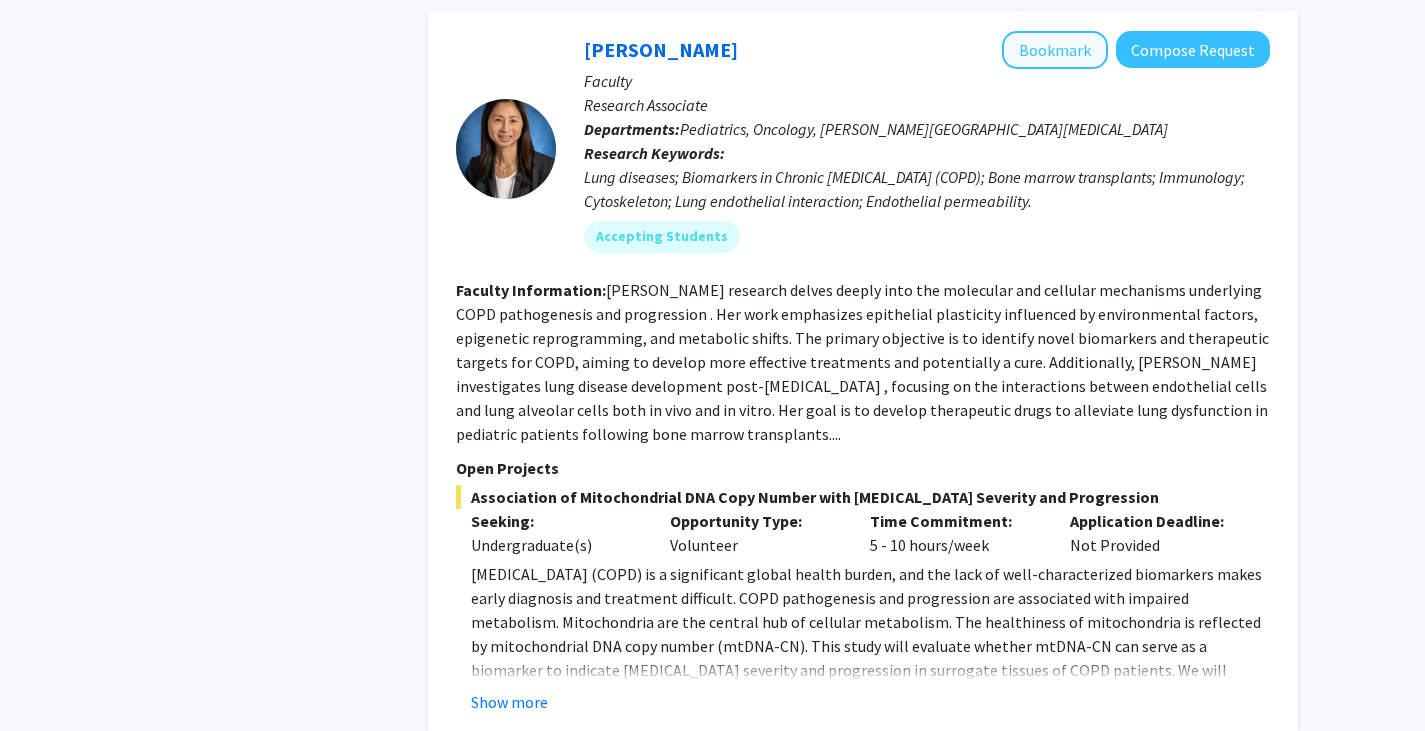 click on "Bookmark" 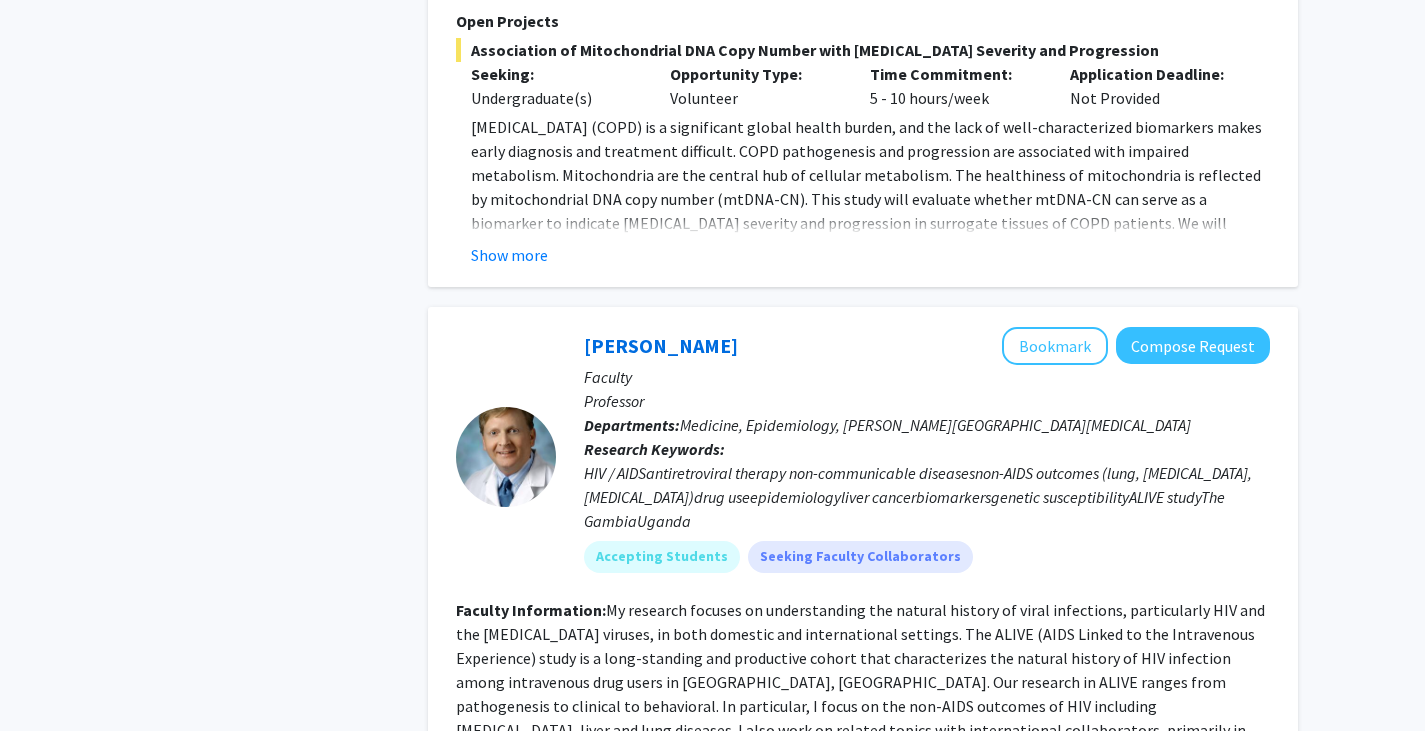 scroll, scrollTop: 1665, scrollLeft: 0, axis: vertical 